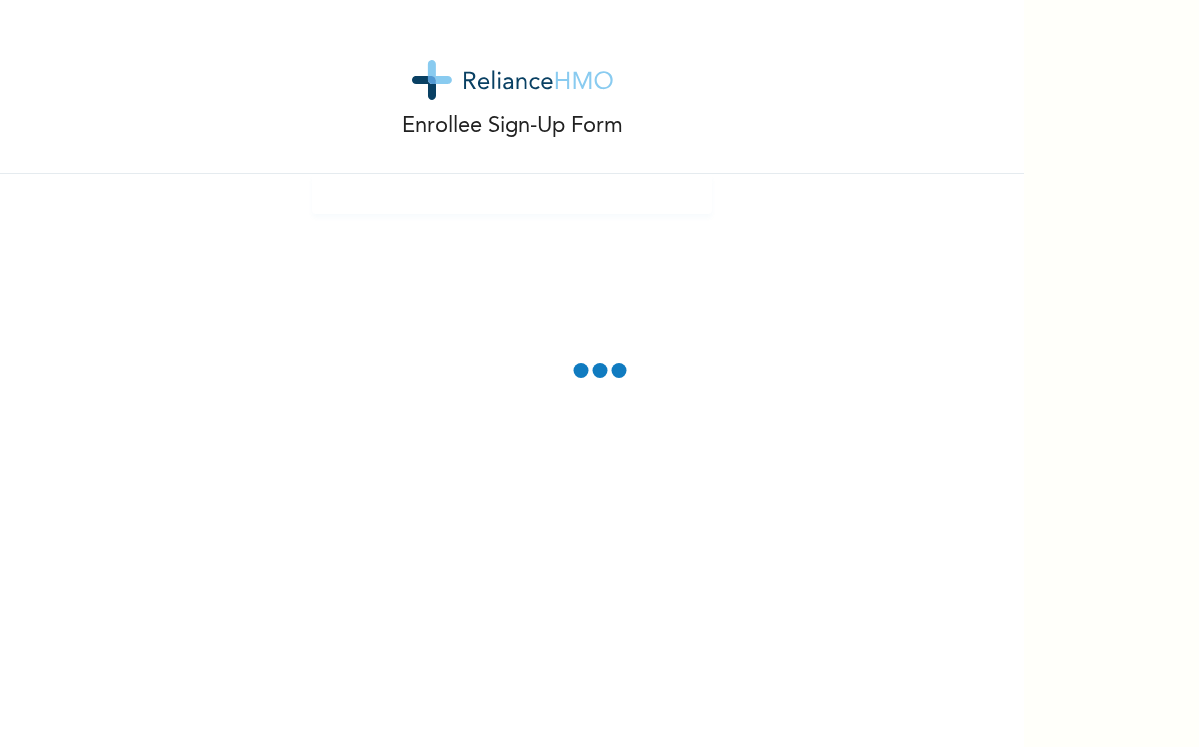scroll, scrollTop: 0, scrollLeft: 0, axis: both 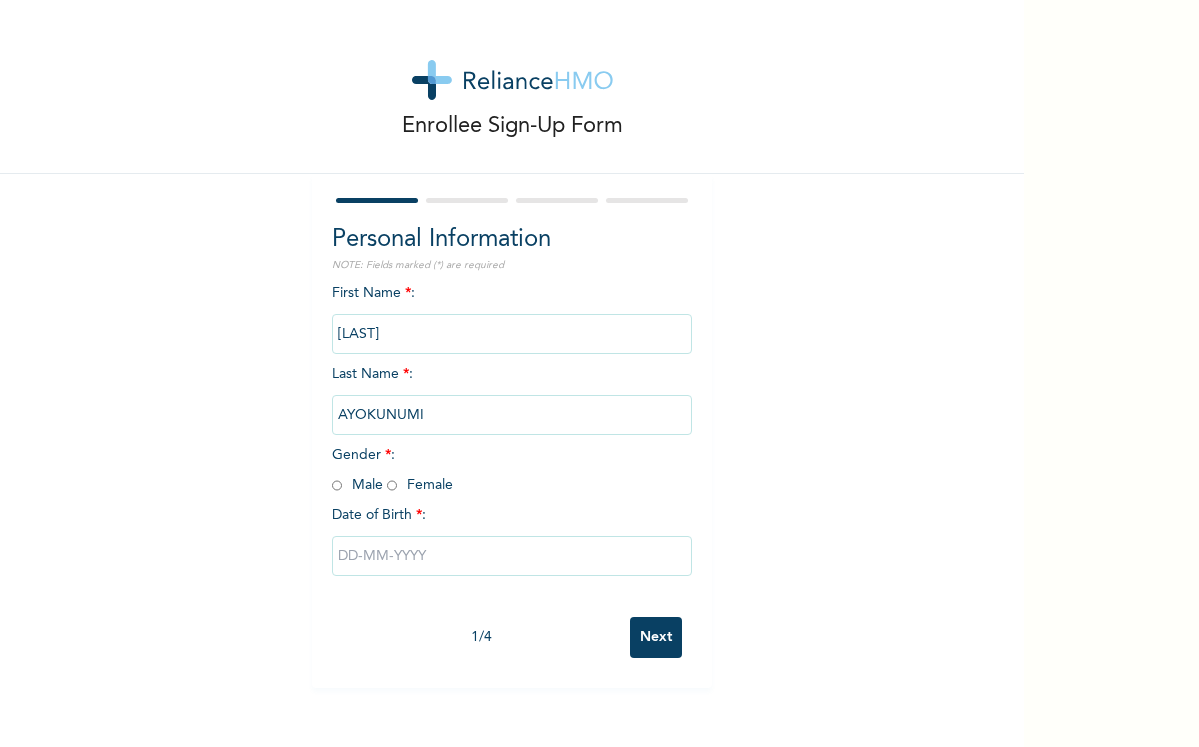 click at bounding box center (392, 485) 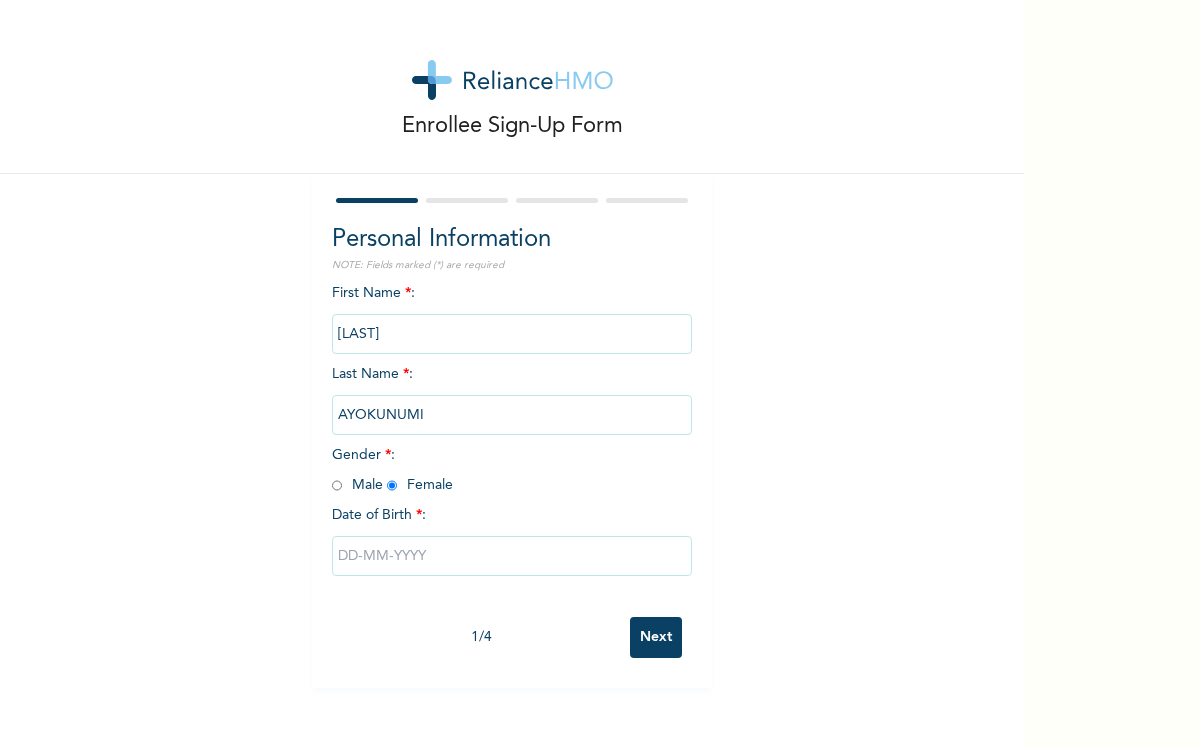 radio on "true" 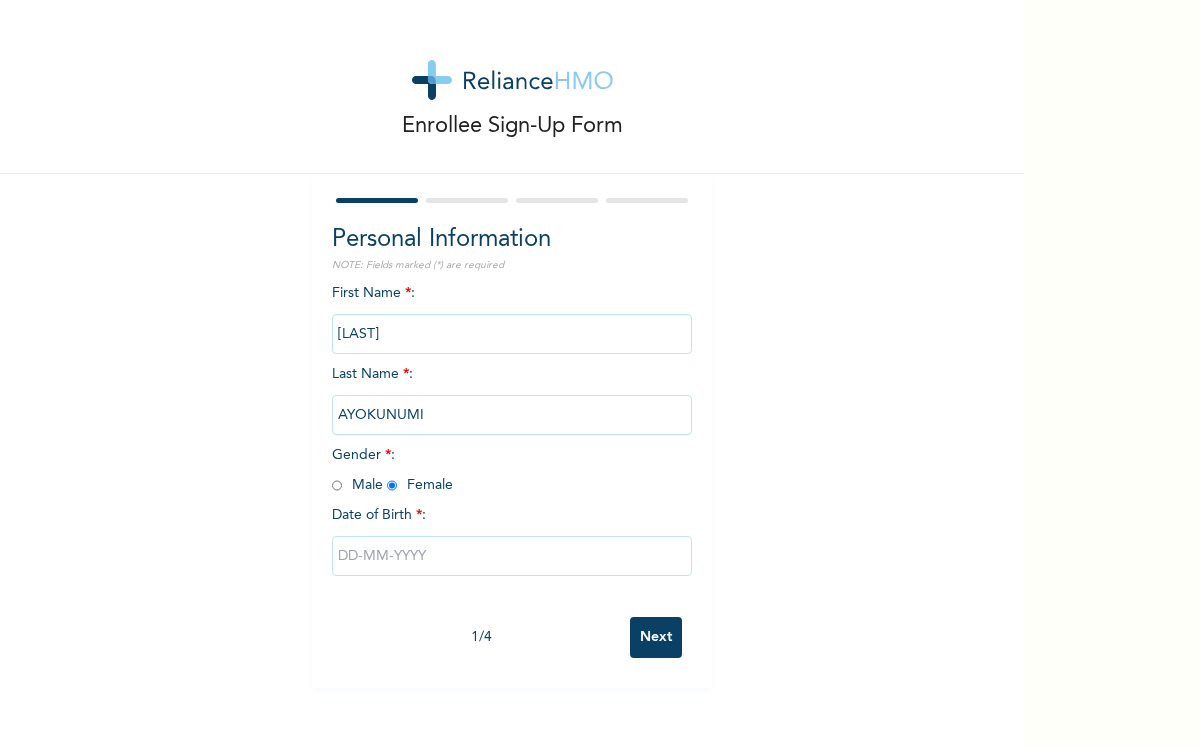 click at bounding box center (512, 556) 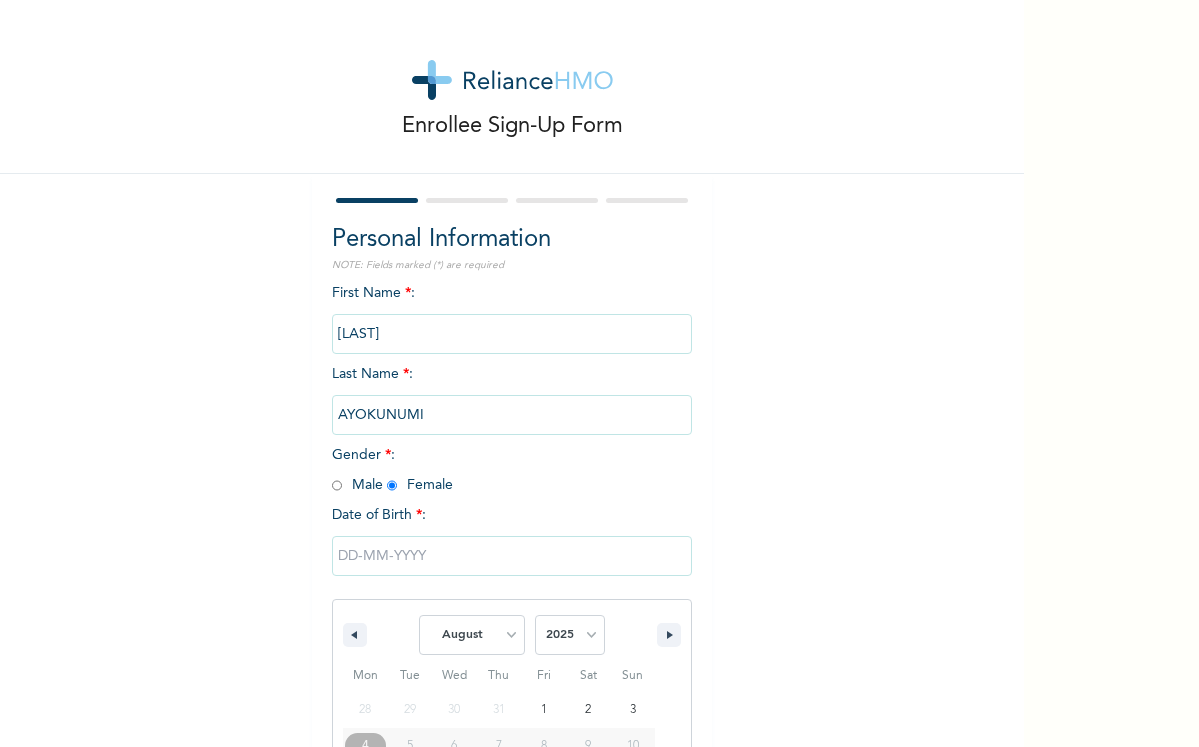 scroll, scrollTop: 146, scrollLeft: 0, axis: vertical 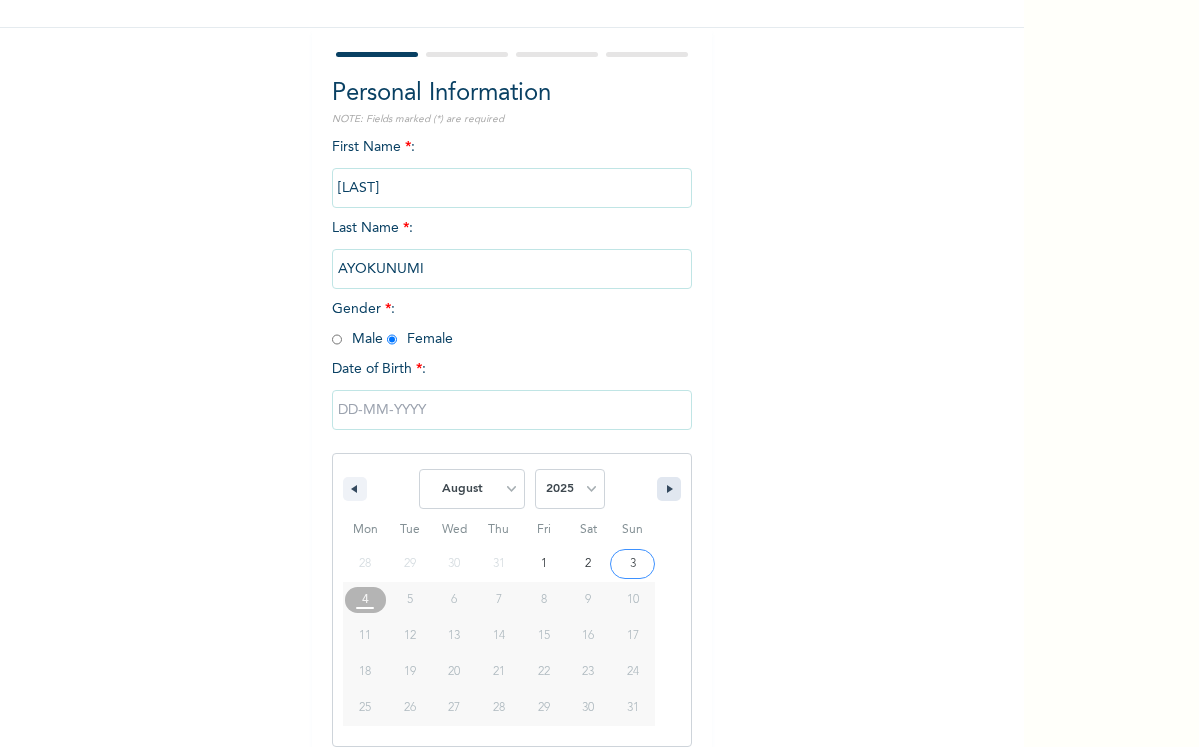 click at bounding box center (672, 489) 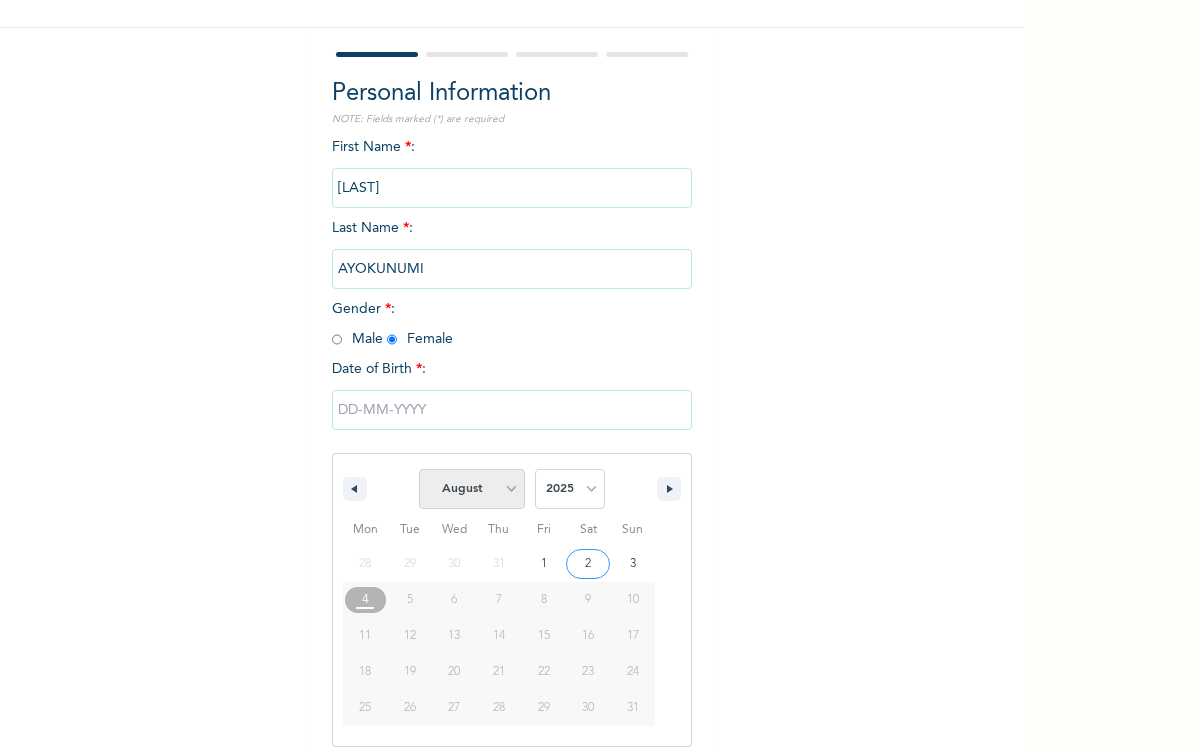click on "January February March April May June July August September October November December" at bounding box center (472, 489) 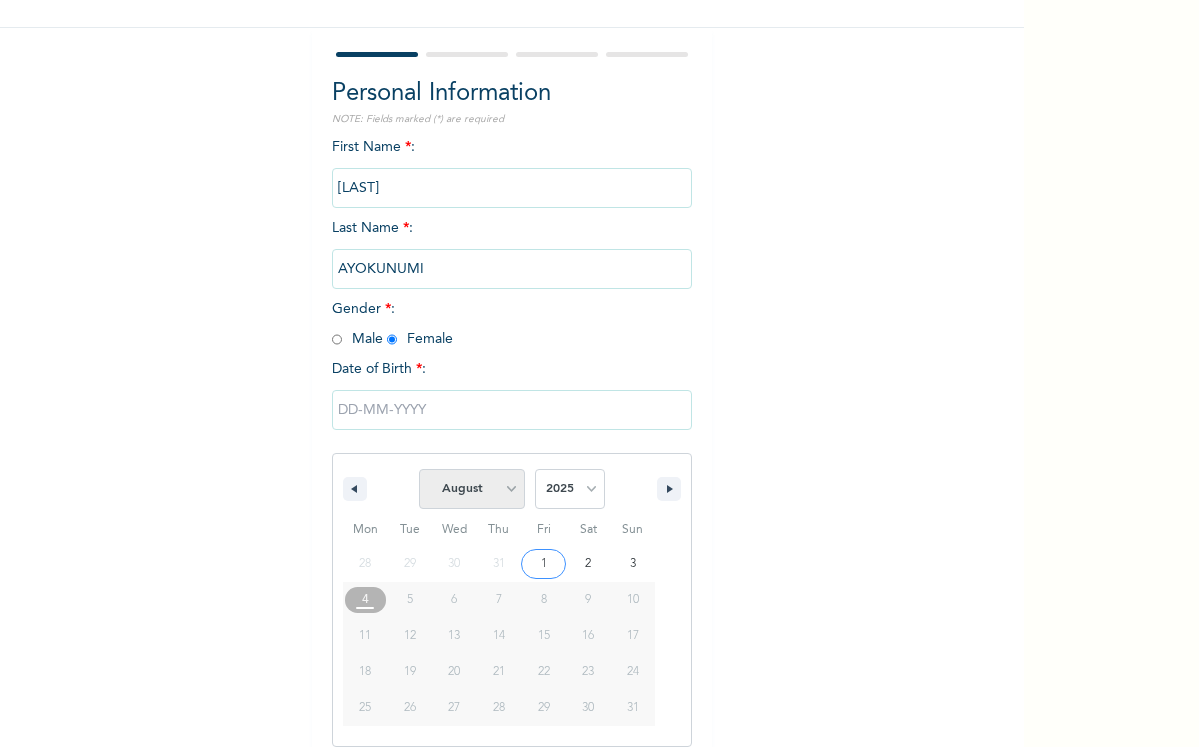 click on "January February March April May June July August September October November December" at bounding box center [472, 489] 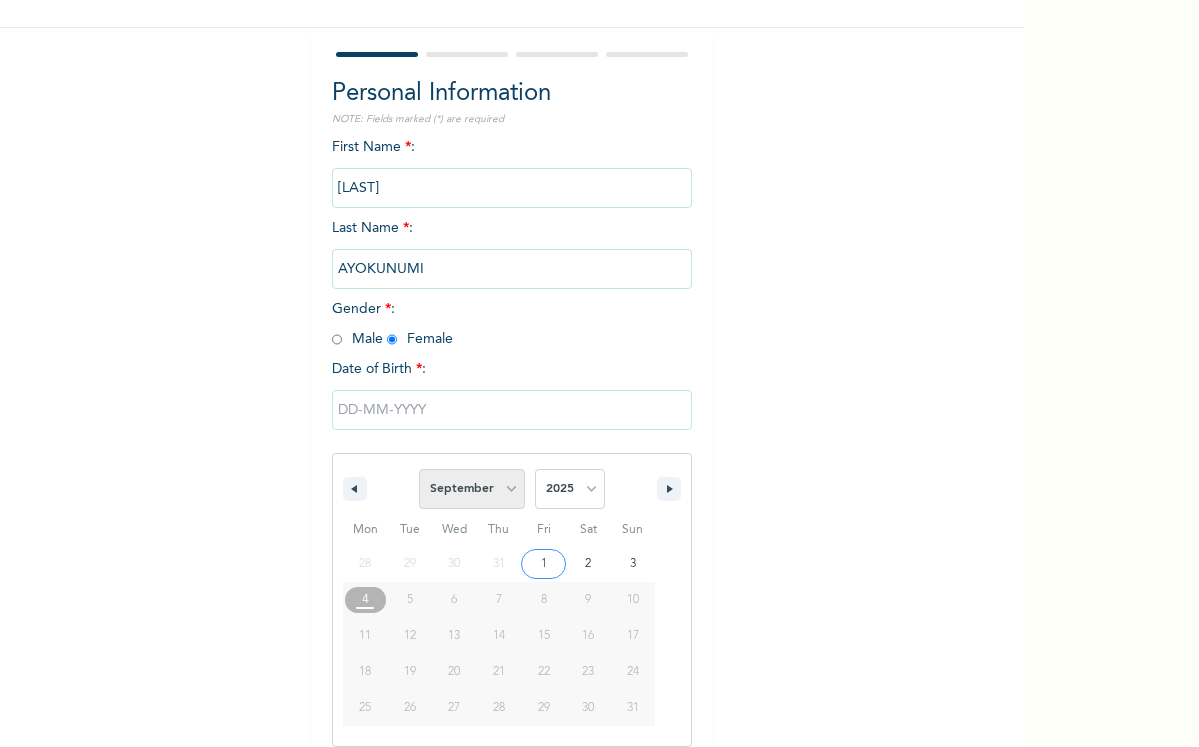 select on "7" 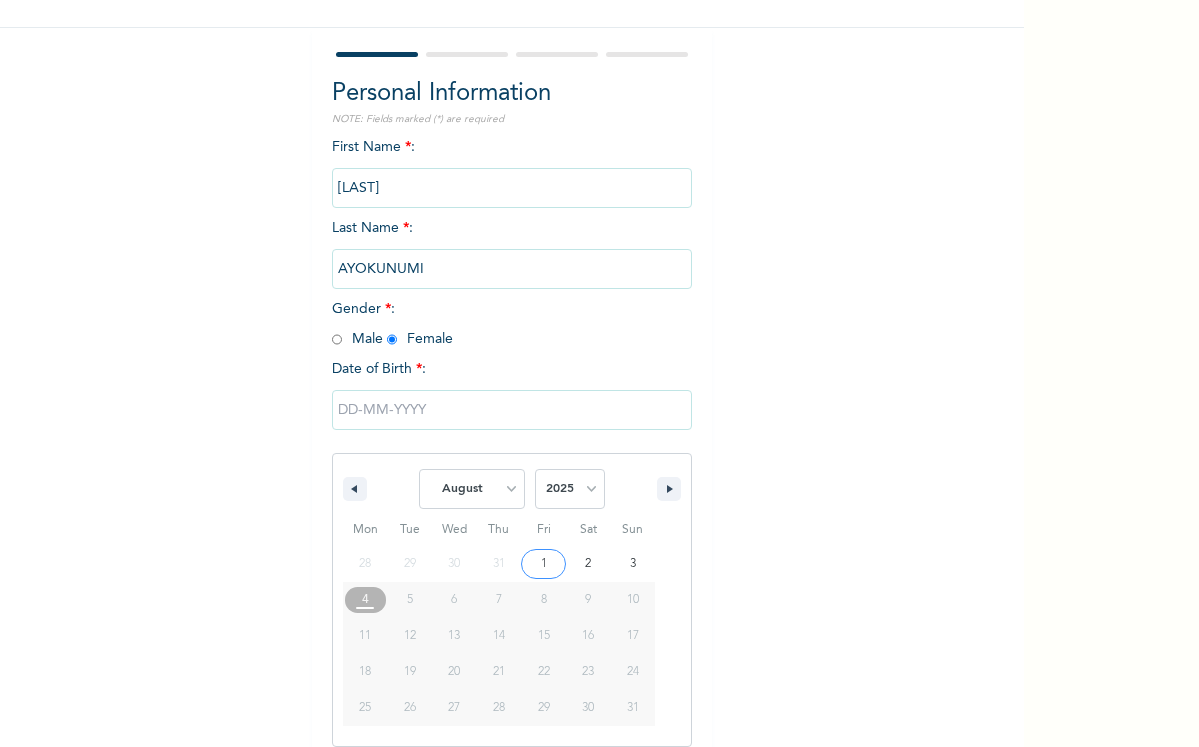 click at bounding box center [512, 410] 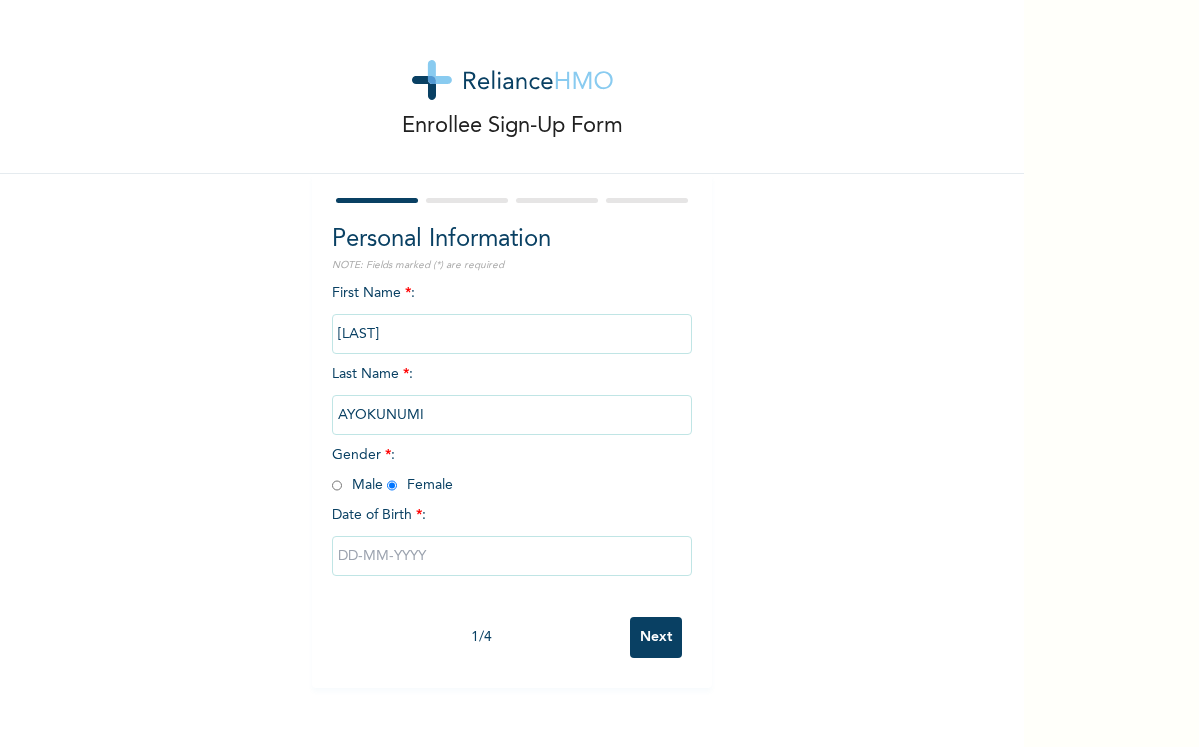 click at bounding box center (512, 556) 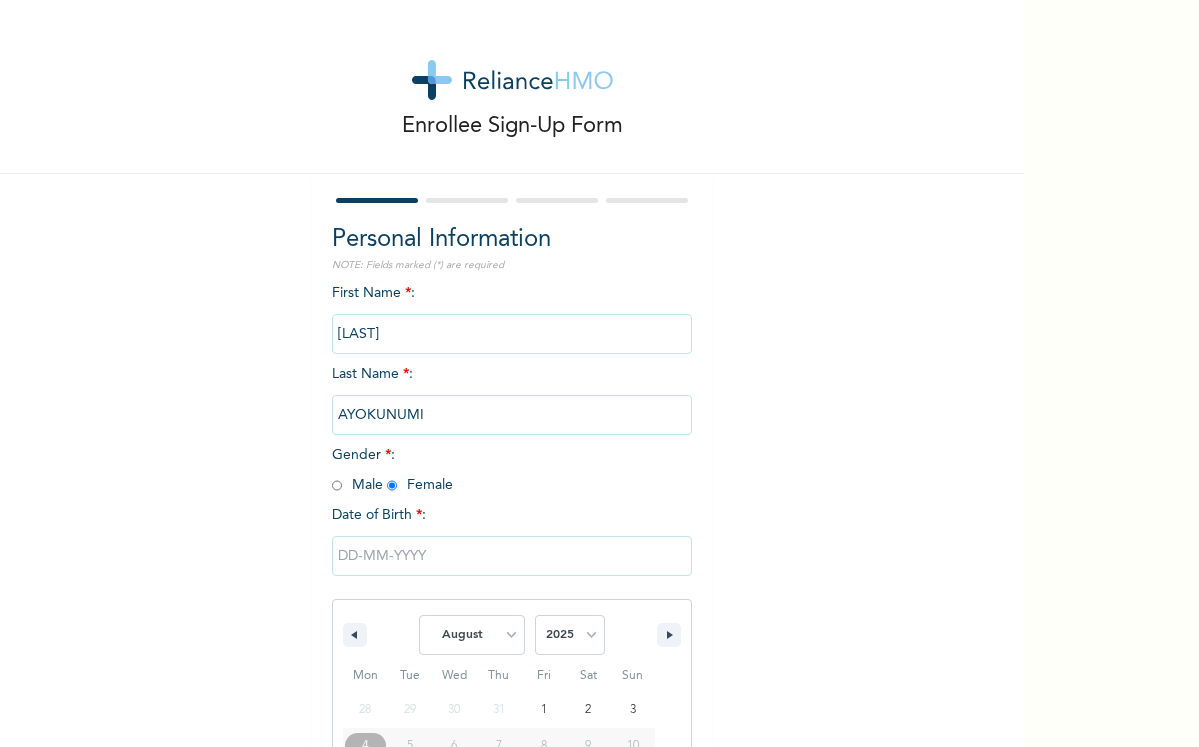 scroll, scrollTop: 146, scrollLeft: 0, axis: vertical 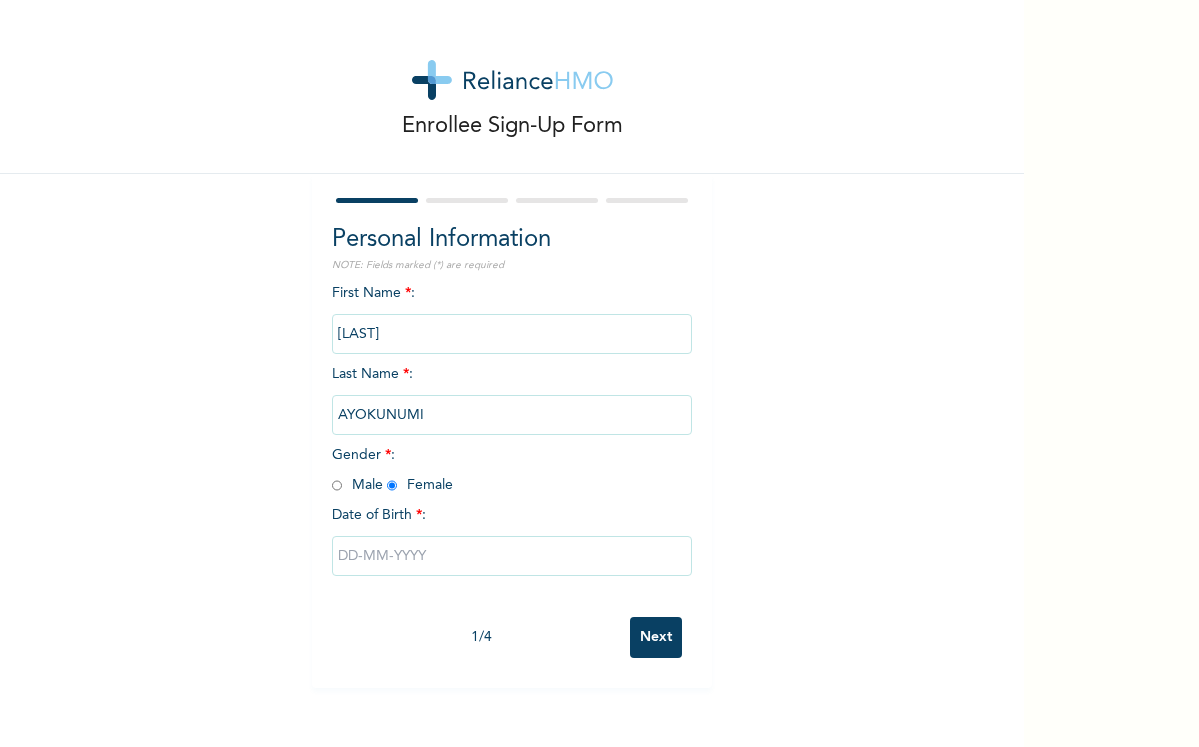 drag, startPoint x: 1019, startPoint y: 343, endPoint x: 1020, endPoint y: 386, distance: 43.011627 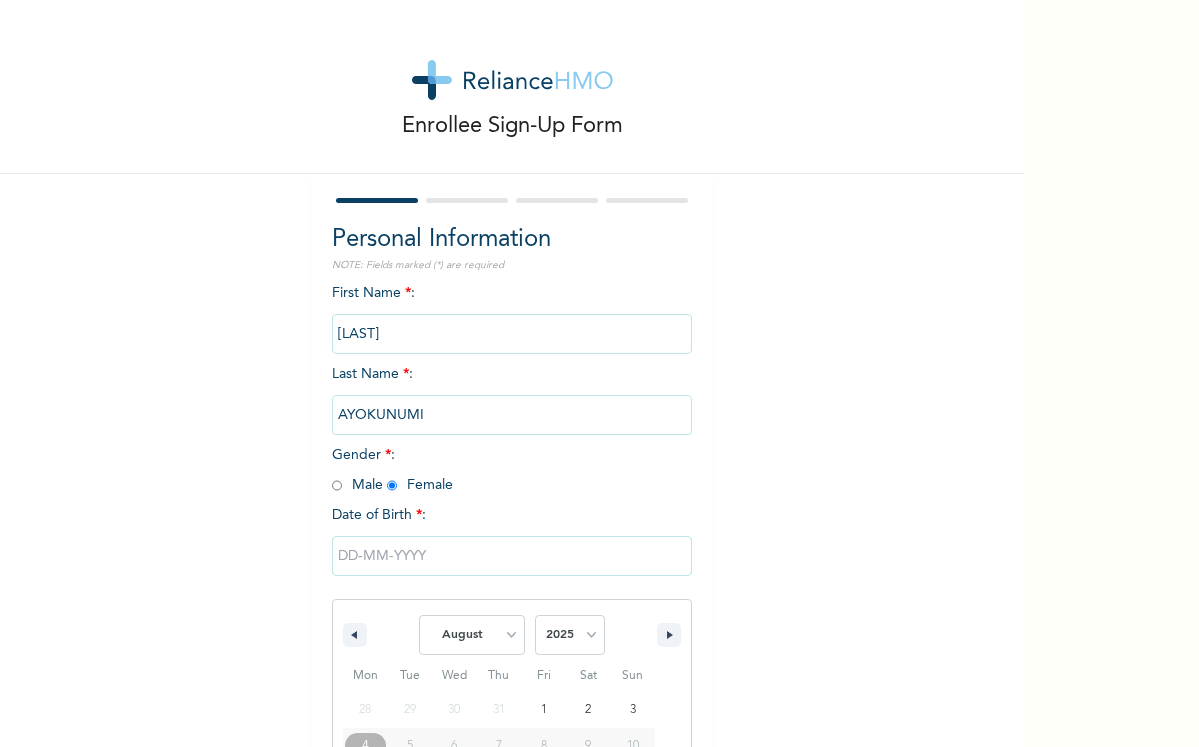 scroll, scrollTop: 146, scrollLeft: 0, axis: vertical 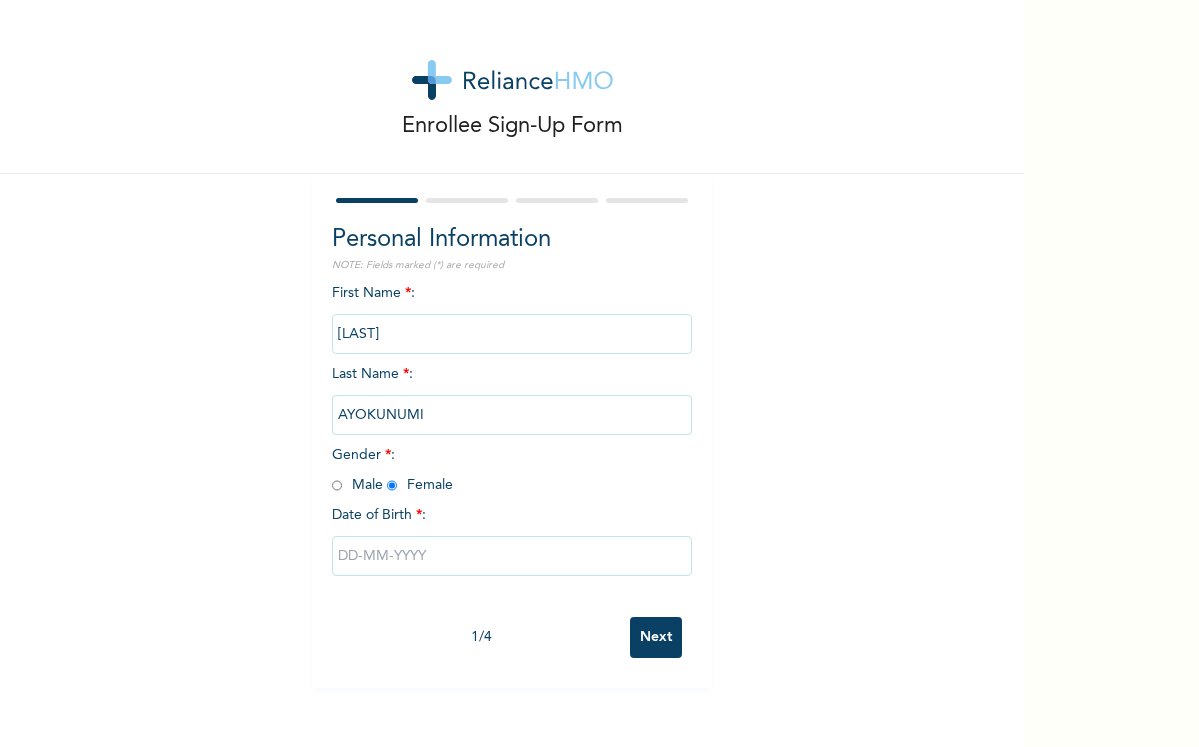 click on "[FORM_TITLE] [SECTION_TITLE] [NOTE_TITLE] [REQUIRED_FIELD_TITLE]: [FIRST_NAME] [LAST_NAME] [GENDER_TITLE] * : [GENDER_OPTION] [GENDER_OPTION] [DOB_TITLE] * : [NUMBER] / [NUMBER] [NEXT_BUTTON]" at bounding box center [512, 373] 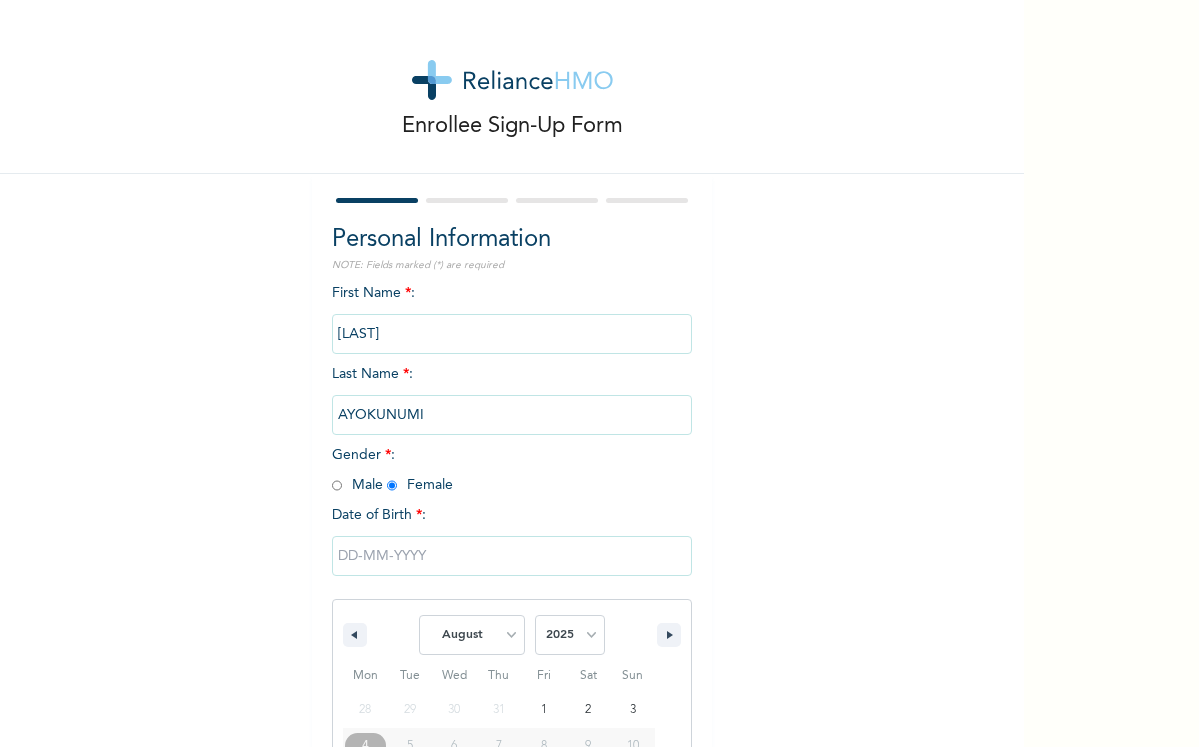 scroll, scrollTop: 146, scrollLeft: 0, axis: vertical 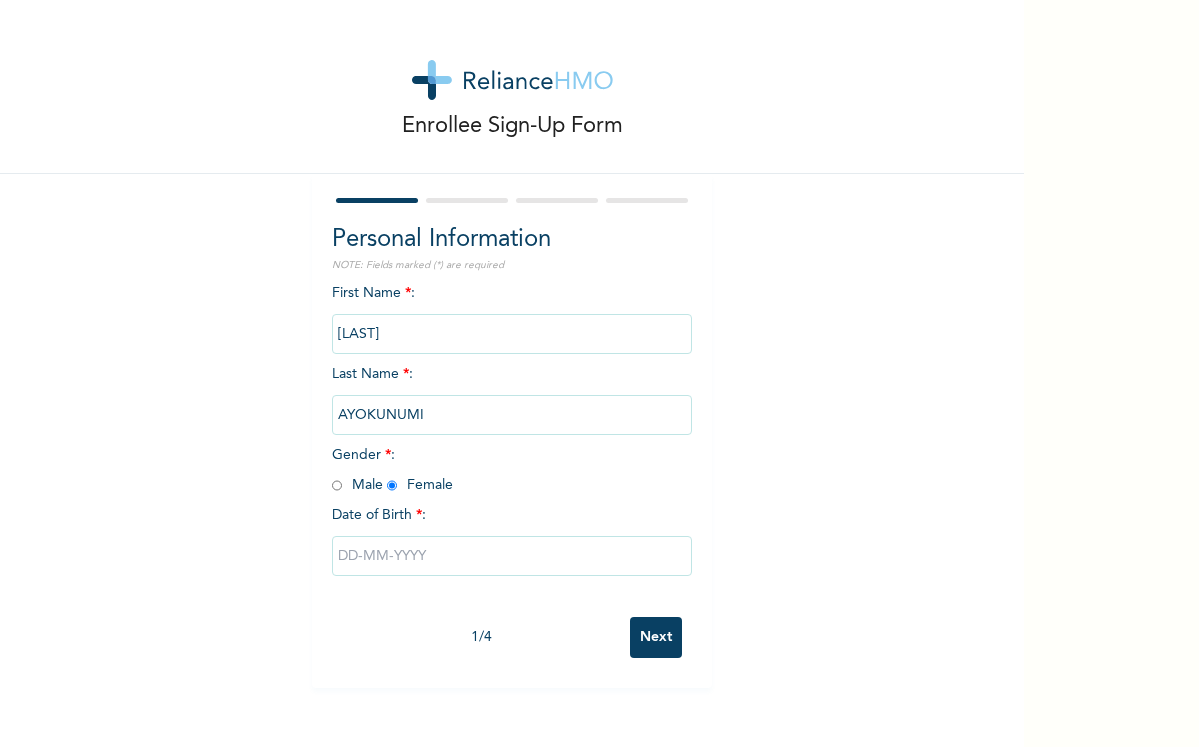 click on "[FORM_TITLE] [SECTION_TITLE] [NOTE_TITLE] [REQUIRED_FIELD_TITLE]: [FIRST_NAME] [LAST_NAME] [GENDER_TITLE] * : [GENDER_OPTION] [GENDER_OPTION] [DOB_TITLE] * : [NUMBER] / [NUMBER] [NEXT_BUTTON]" at bounding box center [512, 373] 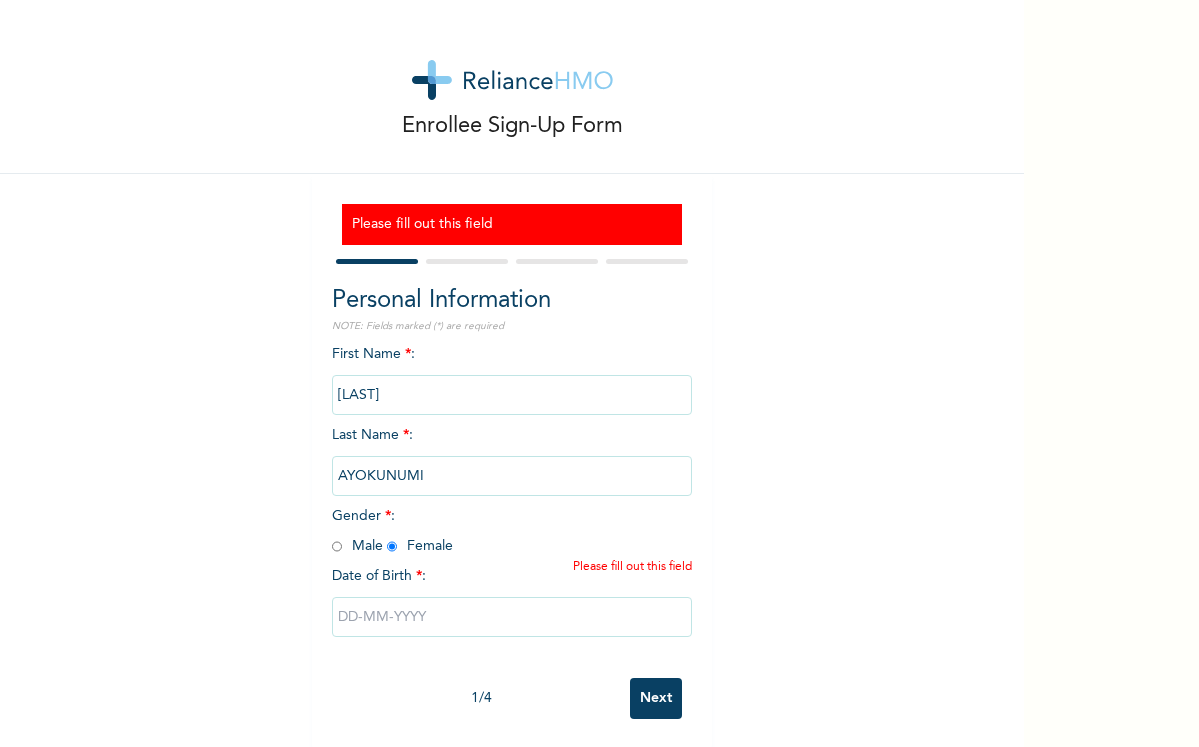 click at bounding box center (512, 617) 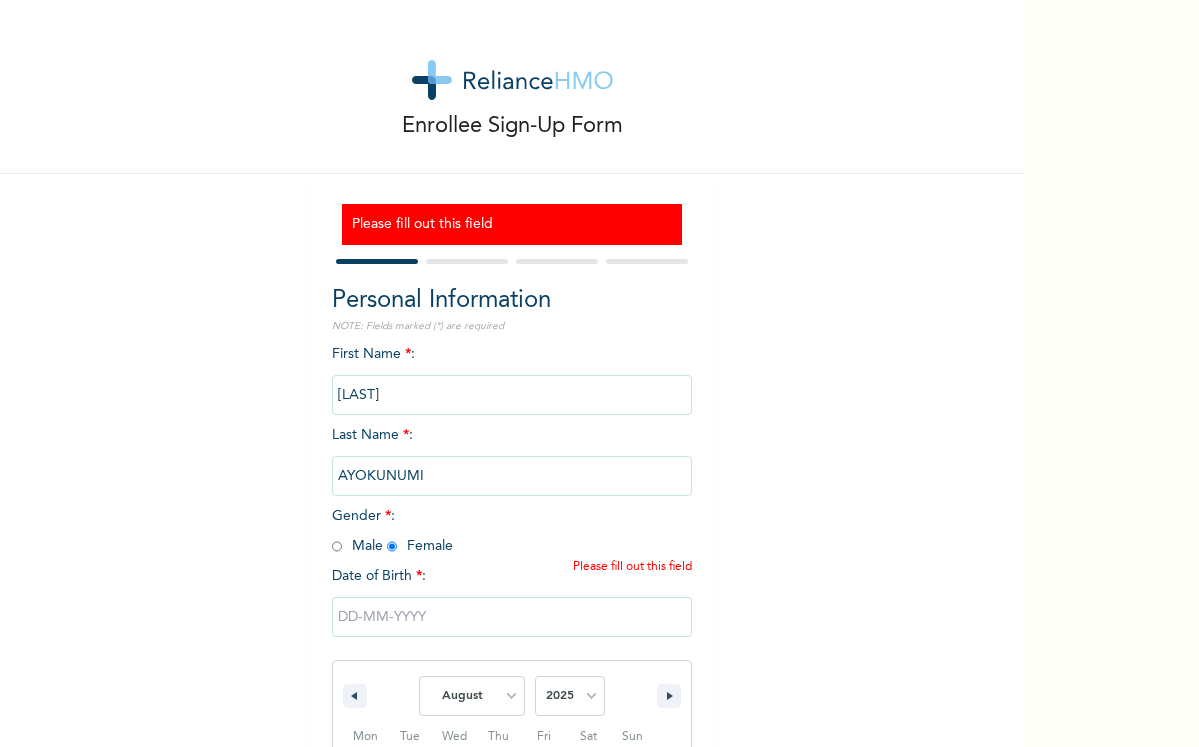 scroll, scrollTop: 207, scrollLeft: 0, axis: vertical 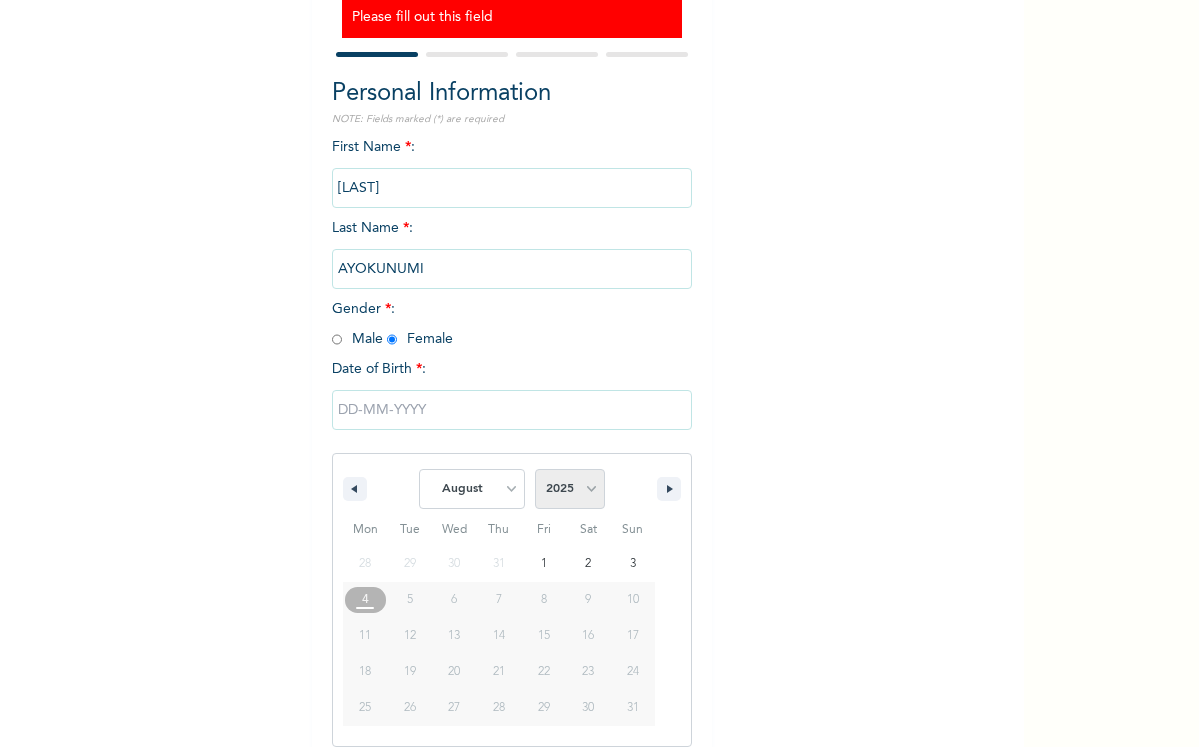 click on "2025 2024 2023 2022 2021 2020 2019 2018 2017 2016 2015 2014 2013 2012 2011 2010 2009 2008 2007 2006 2005 2004 2003 2002 2001 2000 1999 1998 1997 1996 1995 1994 1993 1992 1991 1990 1989 1988 1987 1986 1985 1984 1983 1982 1981 1980 1979 1978 1977 1976 1975 1974 1973 1972 1971 1970 1969 1968 1967 1966 1965 1964 1963 1962 1961 1960" at bounding box center (570, 489) 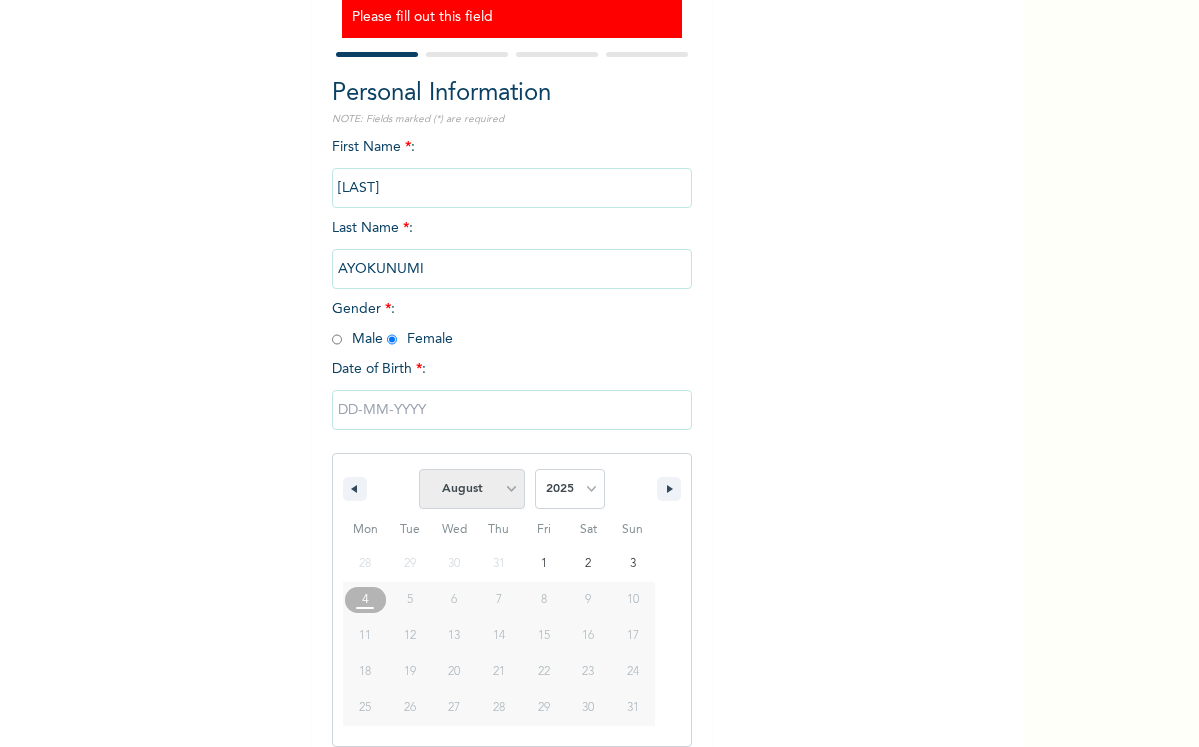 click on "January February March April May June July August September October November December" at bounding box center [472, 489] 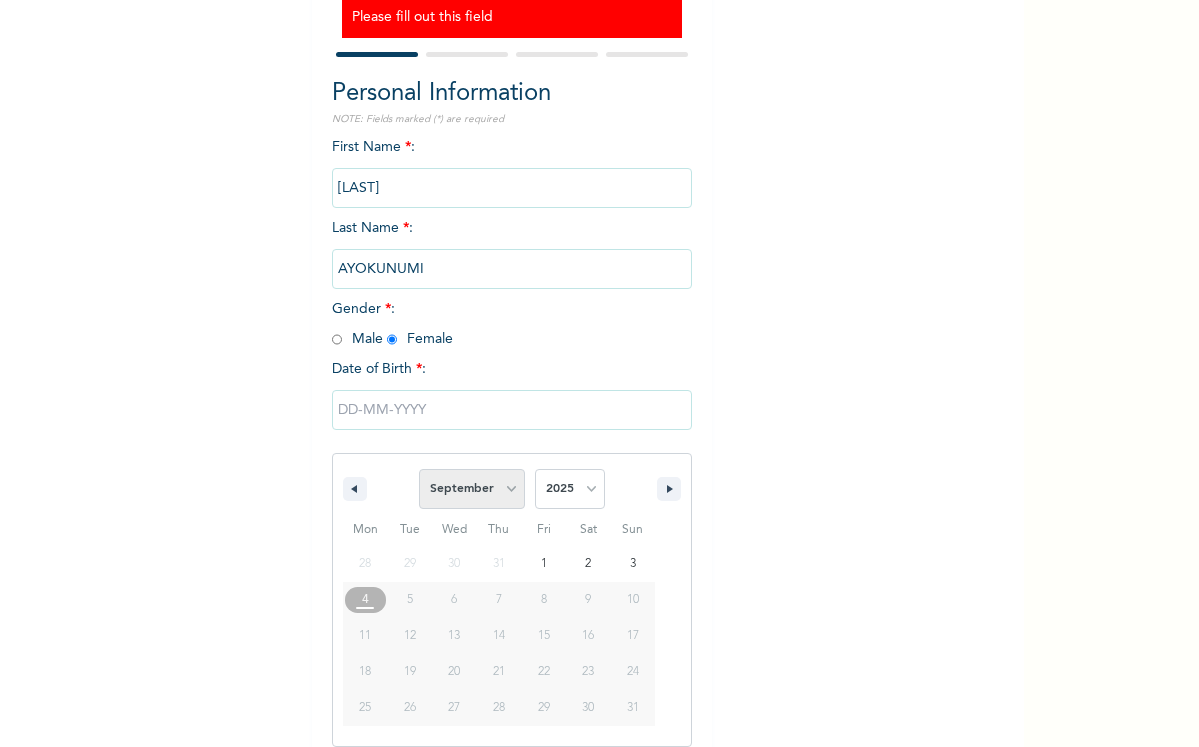 select on "7" 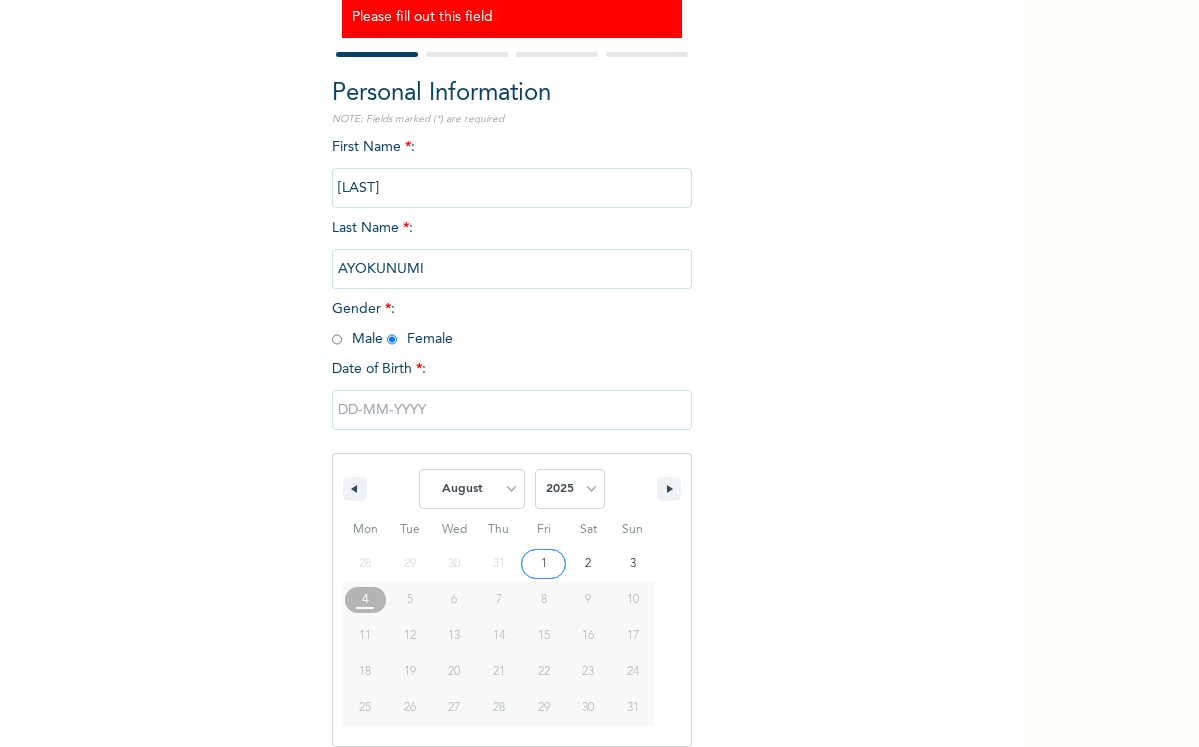 type on "[DATE]" 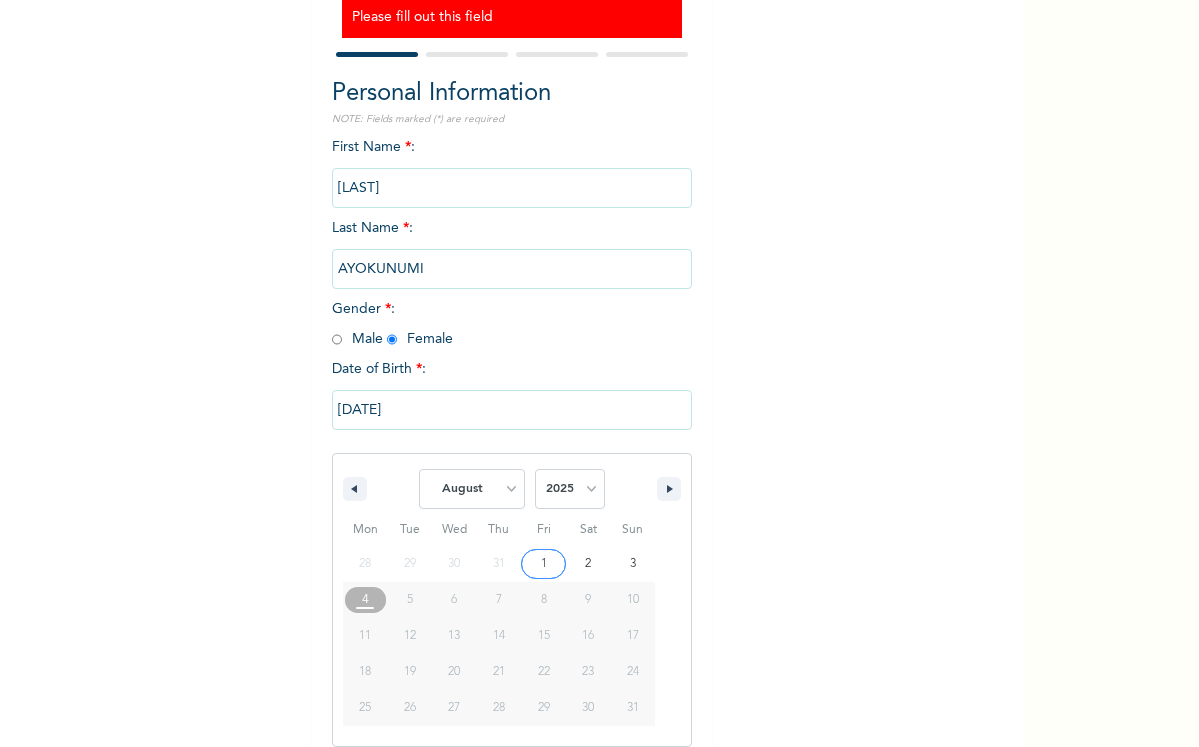 scroll, scrollTop: 2, scrollLeft: 0, axis: vertical 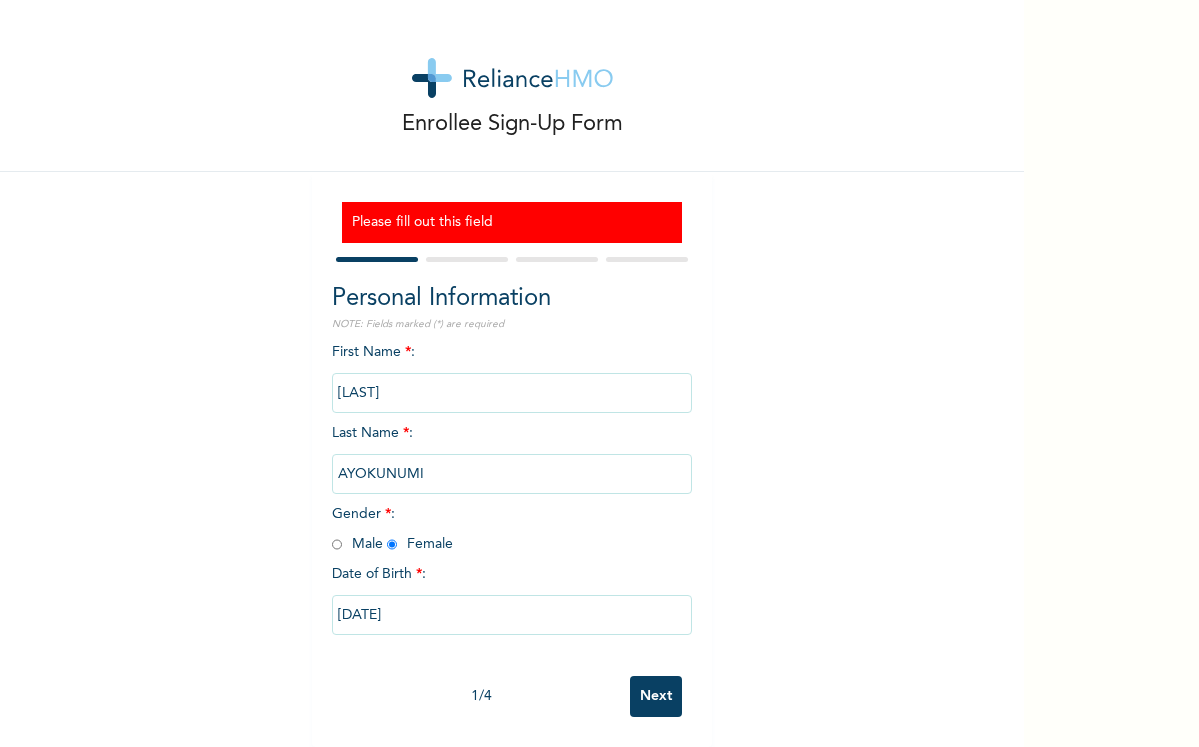 click on "[DATE]" at bounding box center [512, 615] 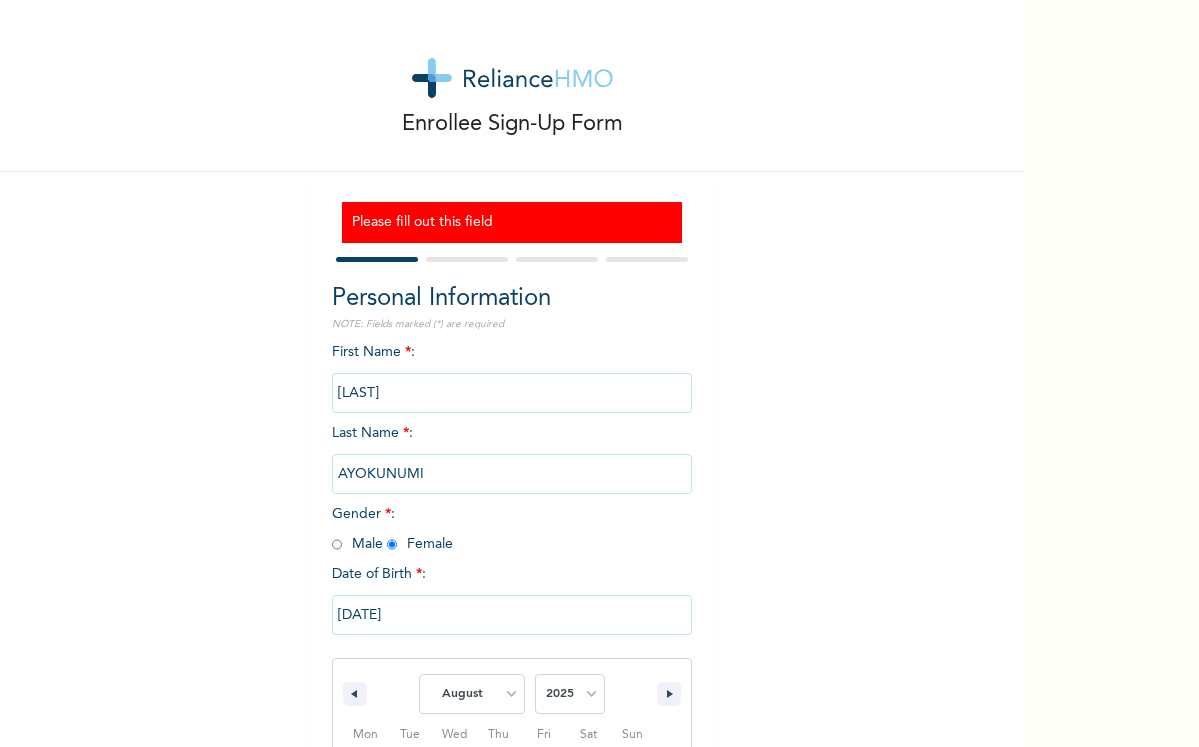 scroll, scrollTop: 207, scrollLeft: 0, axis: vertical 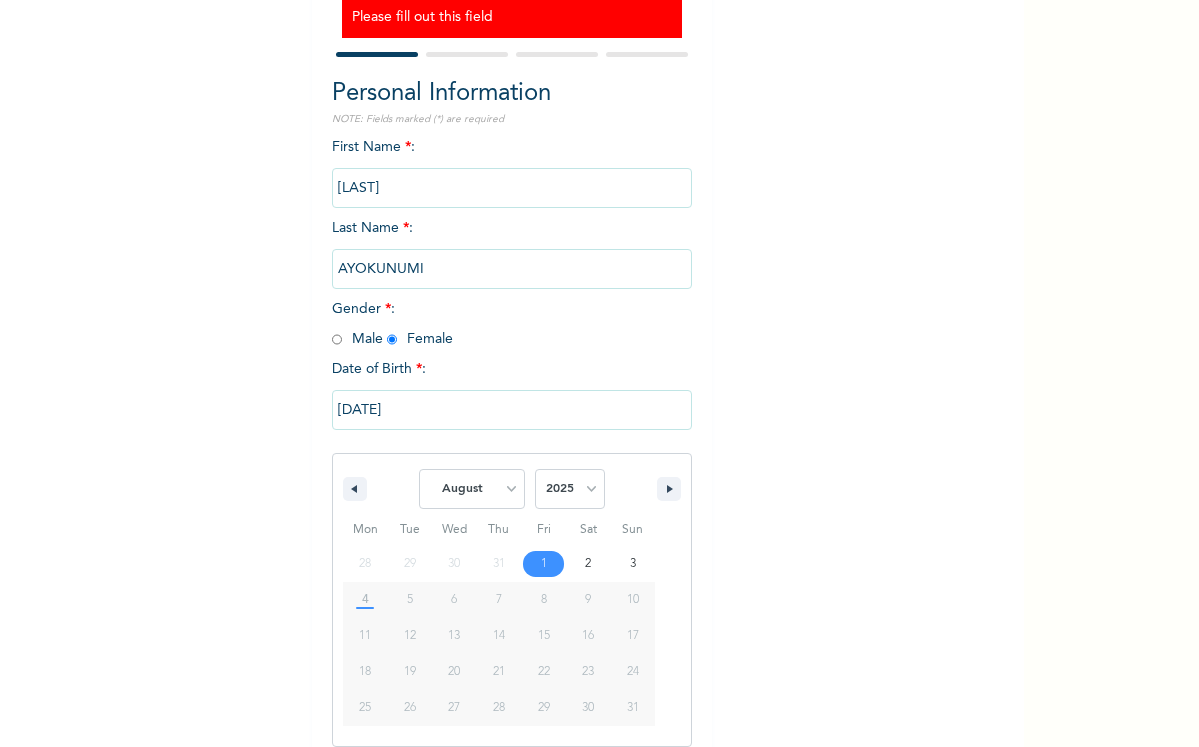click on "[DATE]" at bounding box center (512, 410) 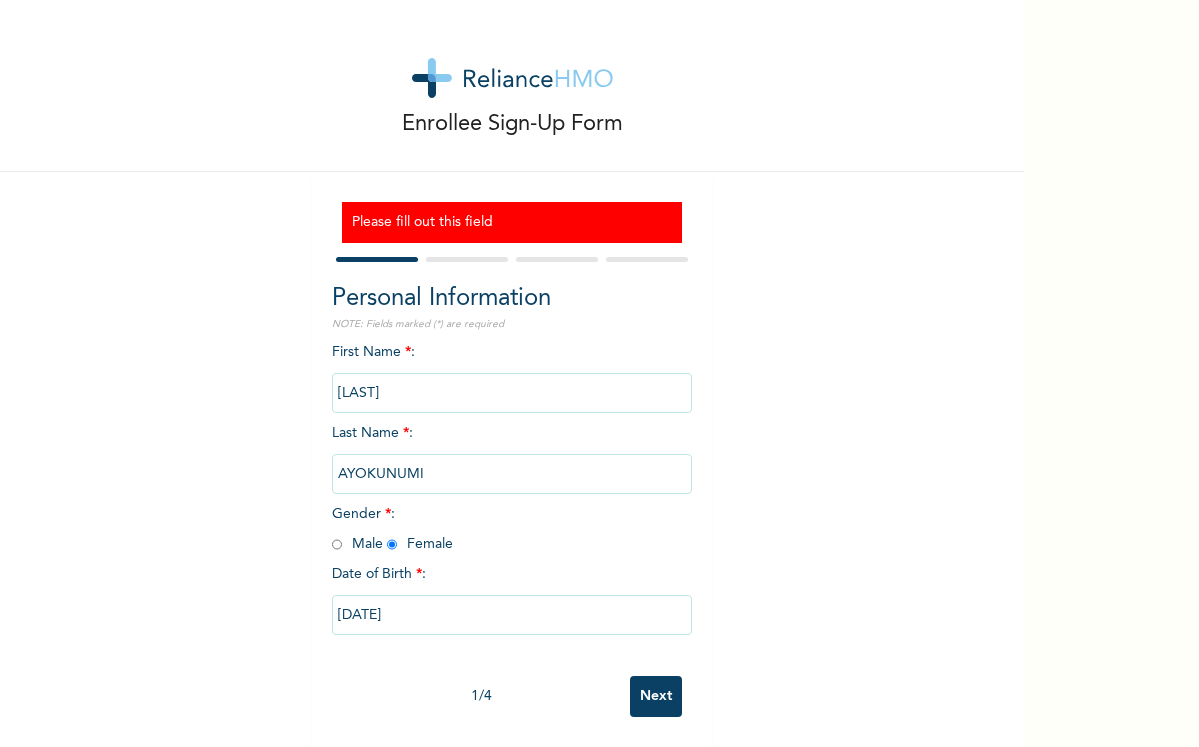 click on "[DATE]" at bounding box center [512, 615] 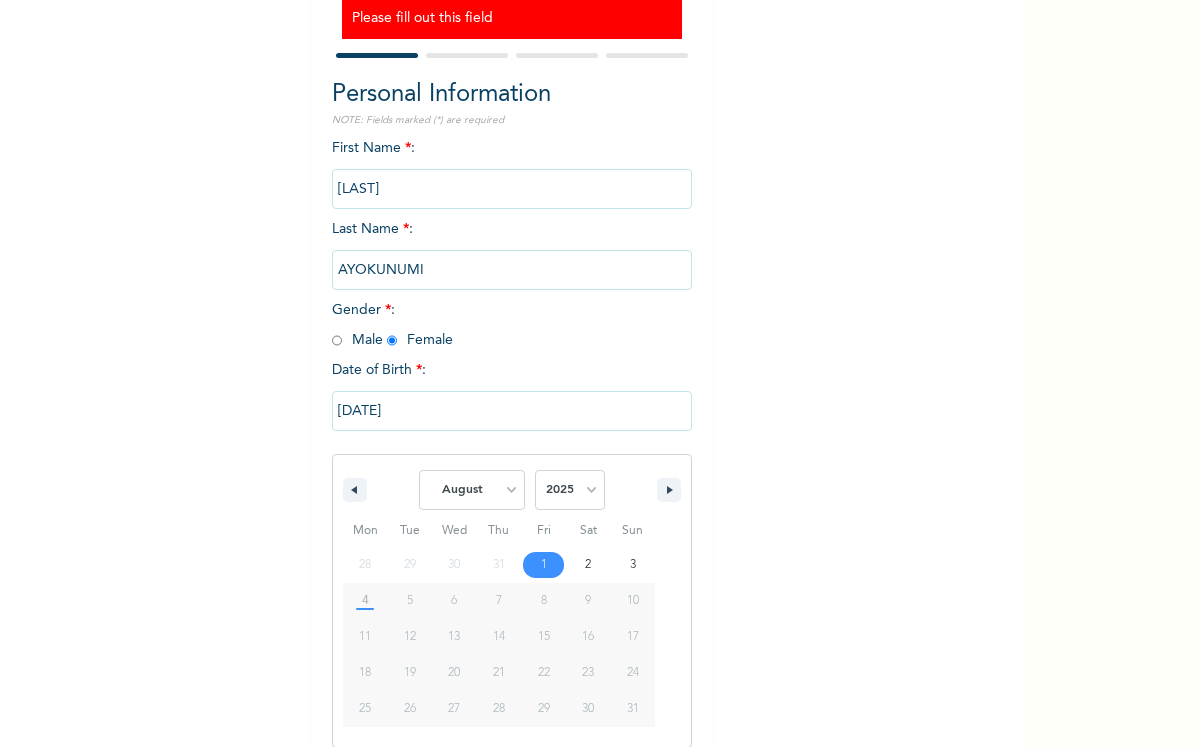 scroll, scrollTop: 207, scrollLeft: 0, axis: vertical 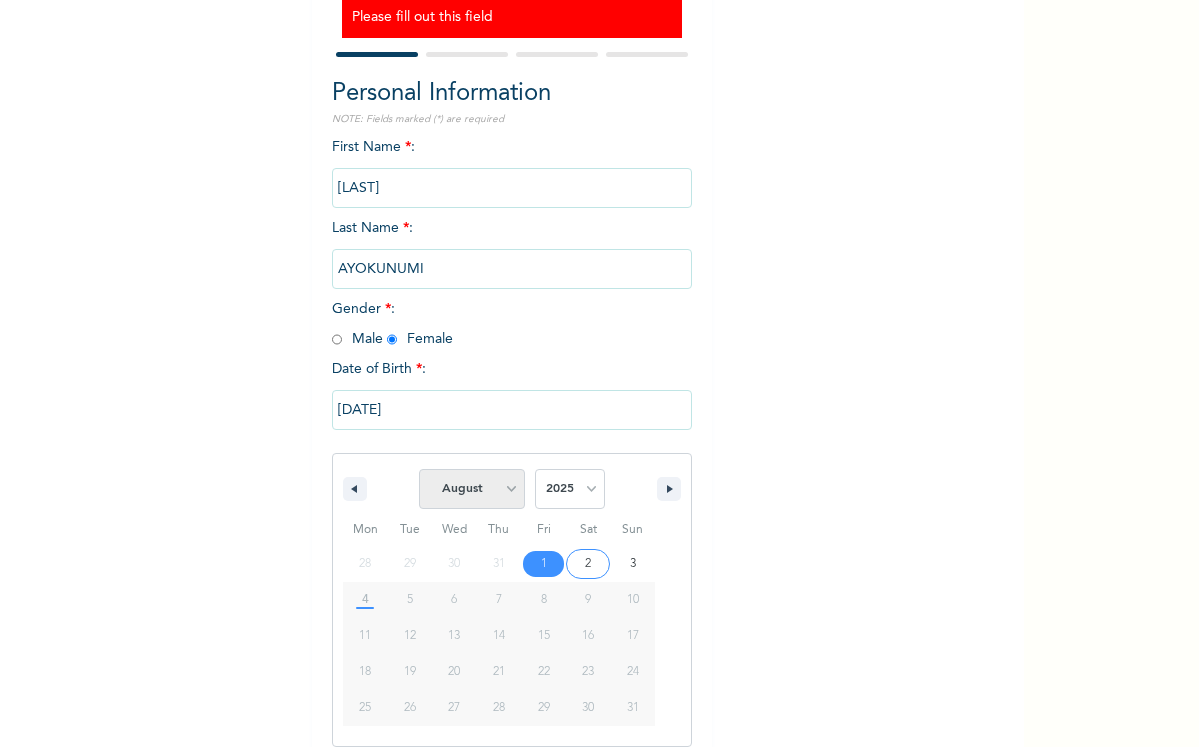 click on "January February March April May June July August September October November December" at bounding box center (472, 489) 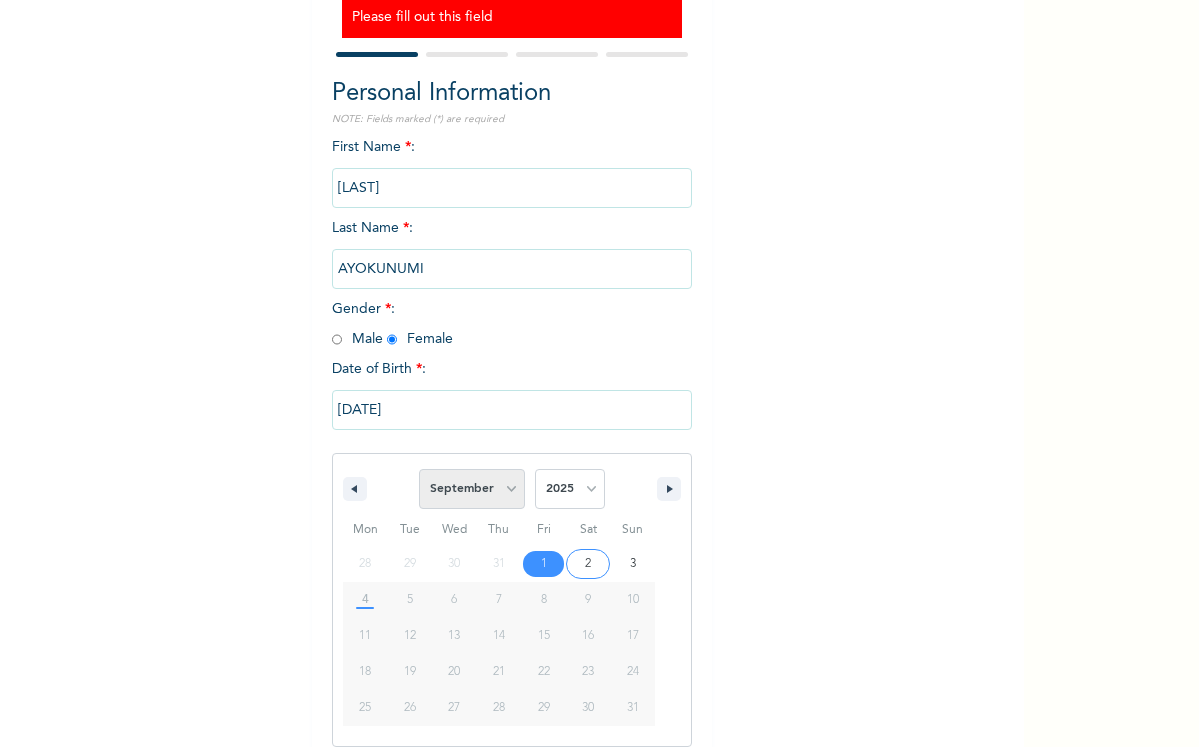 select on "7" 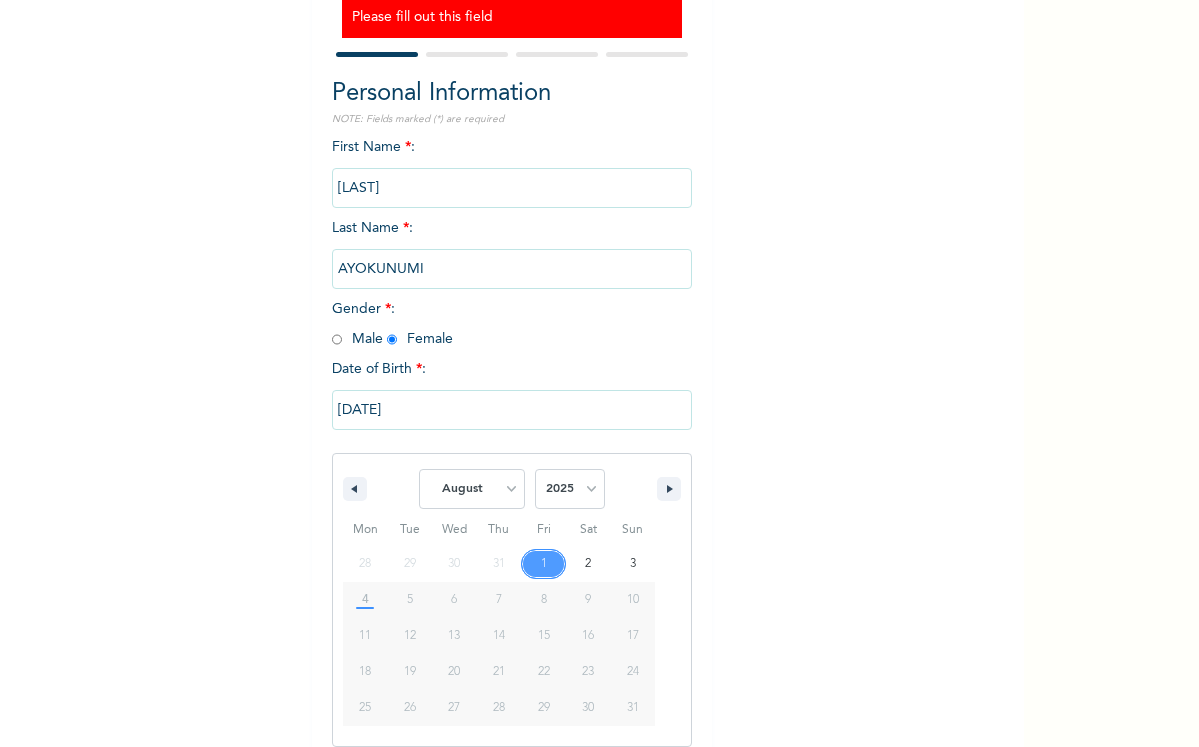 scroll, scrollTop: 2, scrollLeft: 0, axis: vertical 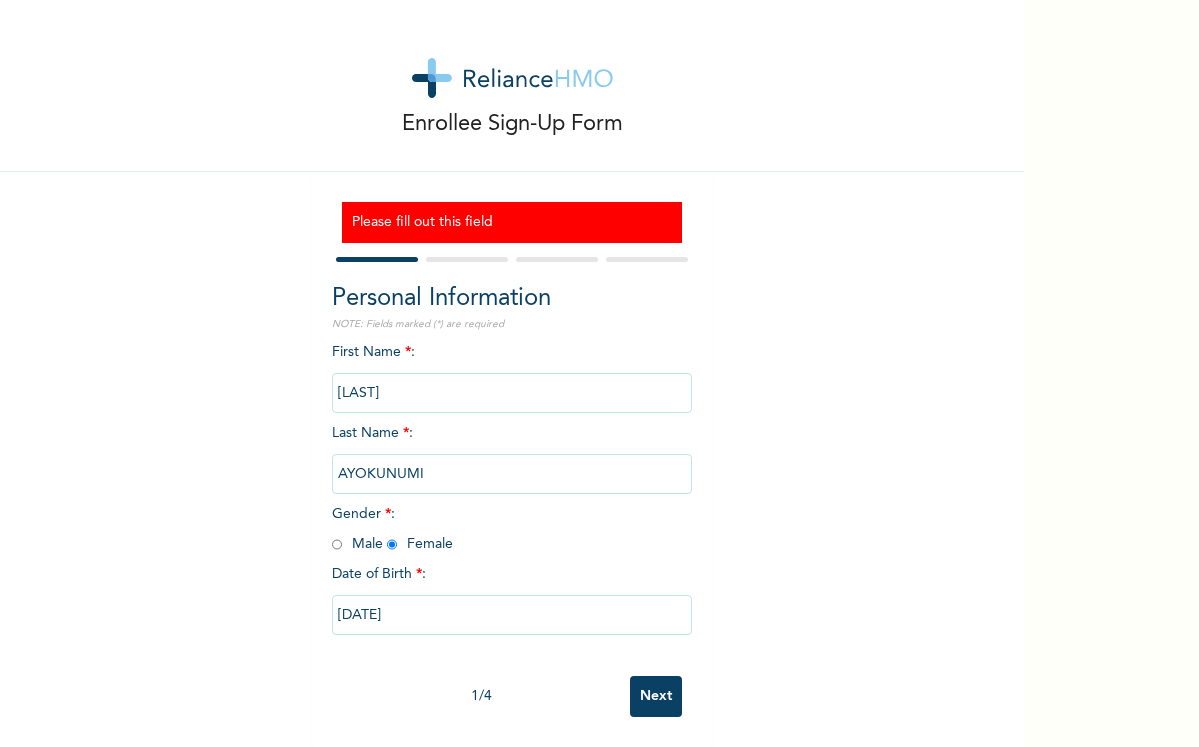 click on "Next" at bounding box center (656, 696) 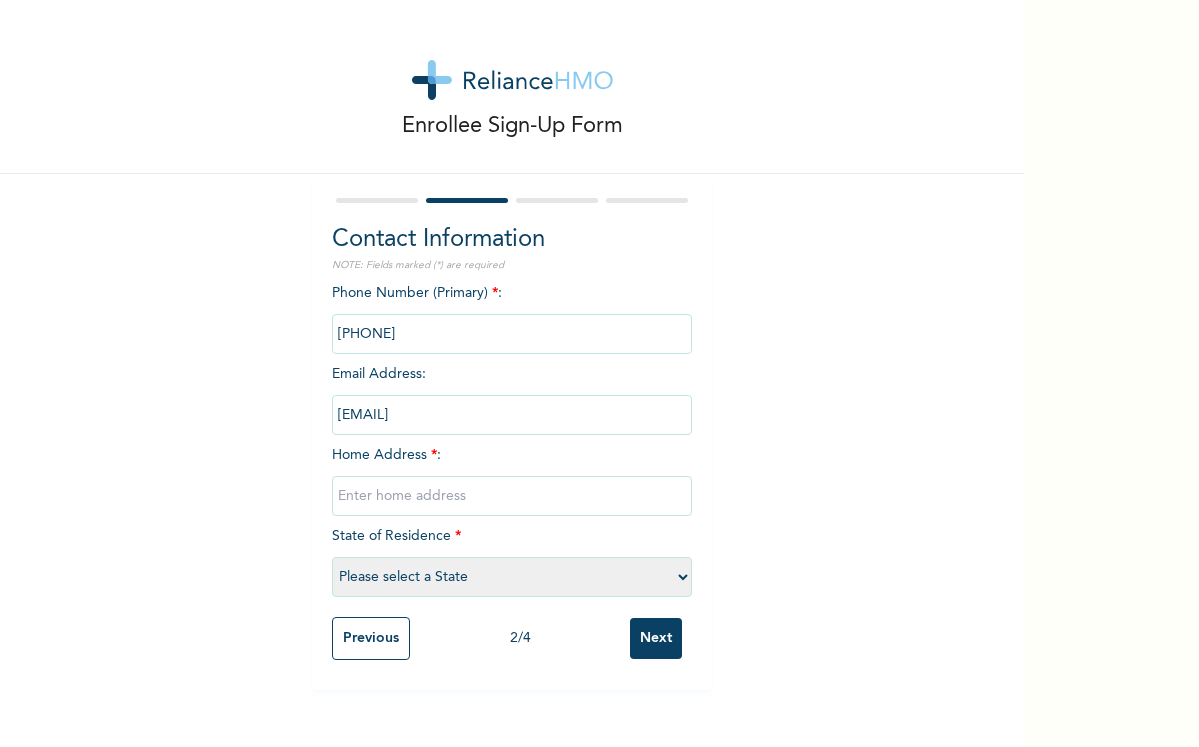 scroll, scrollTop: 0, scrollLeft: 0, axis: both 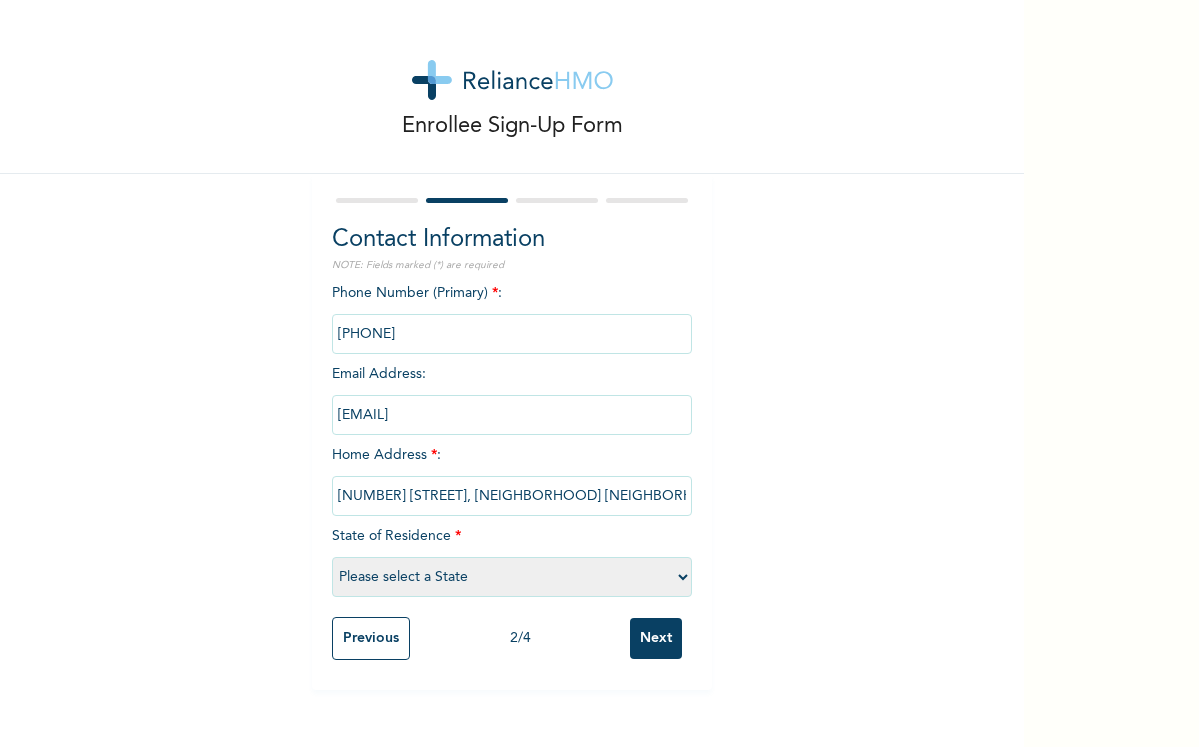type on "[NUMBER] [STREET], [NEIGHBORHOOD] [NEIGHBORHOOD]" 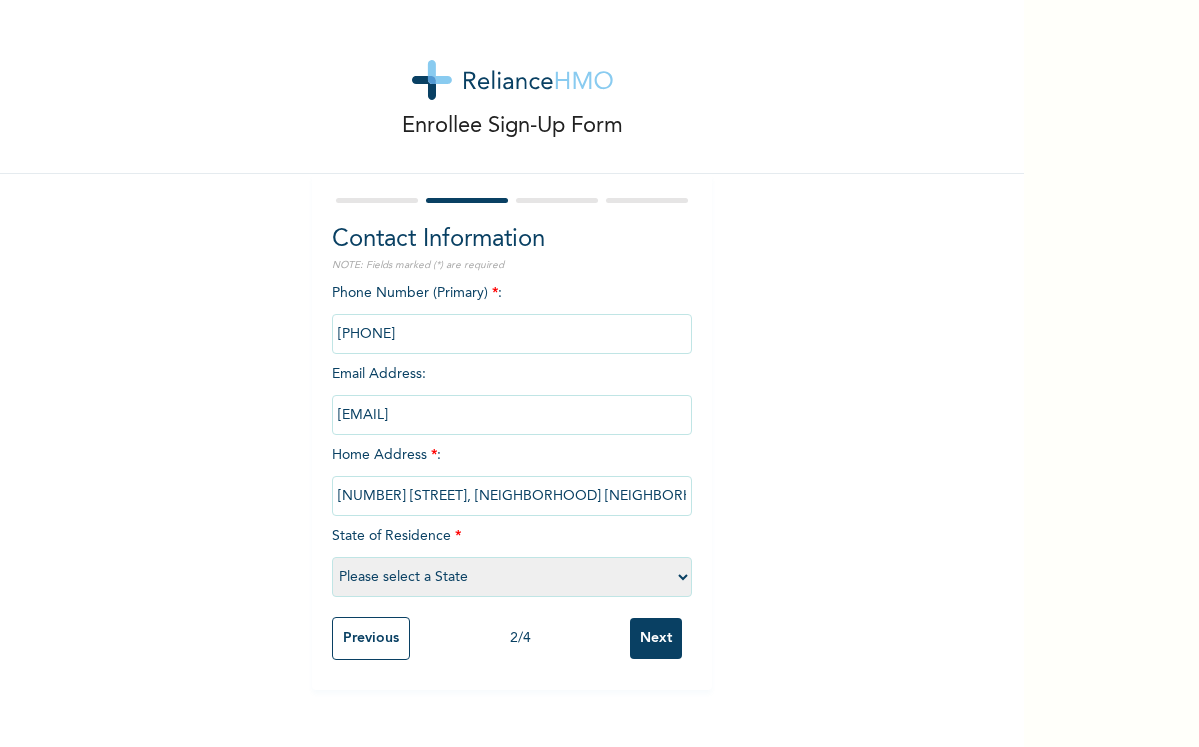 click on "Please select a State Abia Abuja (FCT) Adamawa Akwa Ibom Anambra Bauchi Bayelsa Benue Borno Cross River Delta Ebonyi Edo Ekiti Enugu Gombe Imo Jigawa Kaduna Kano Katsina Kebbi Kogi Kwara Lagos Nasarawa Niger Ogun Ondo Osun Oyo Plateau Rivers Sokoto Taraba Yobe Zamfara" at bounding box center (512, 577) 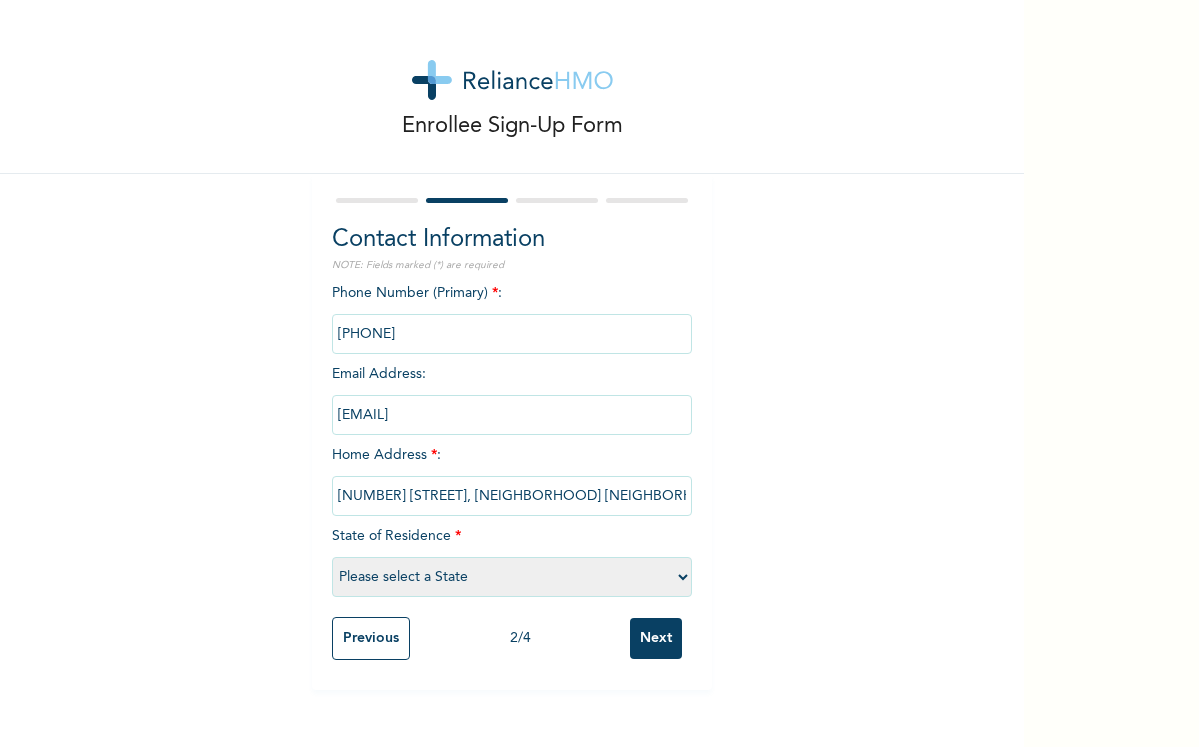select on "25" 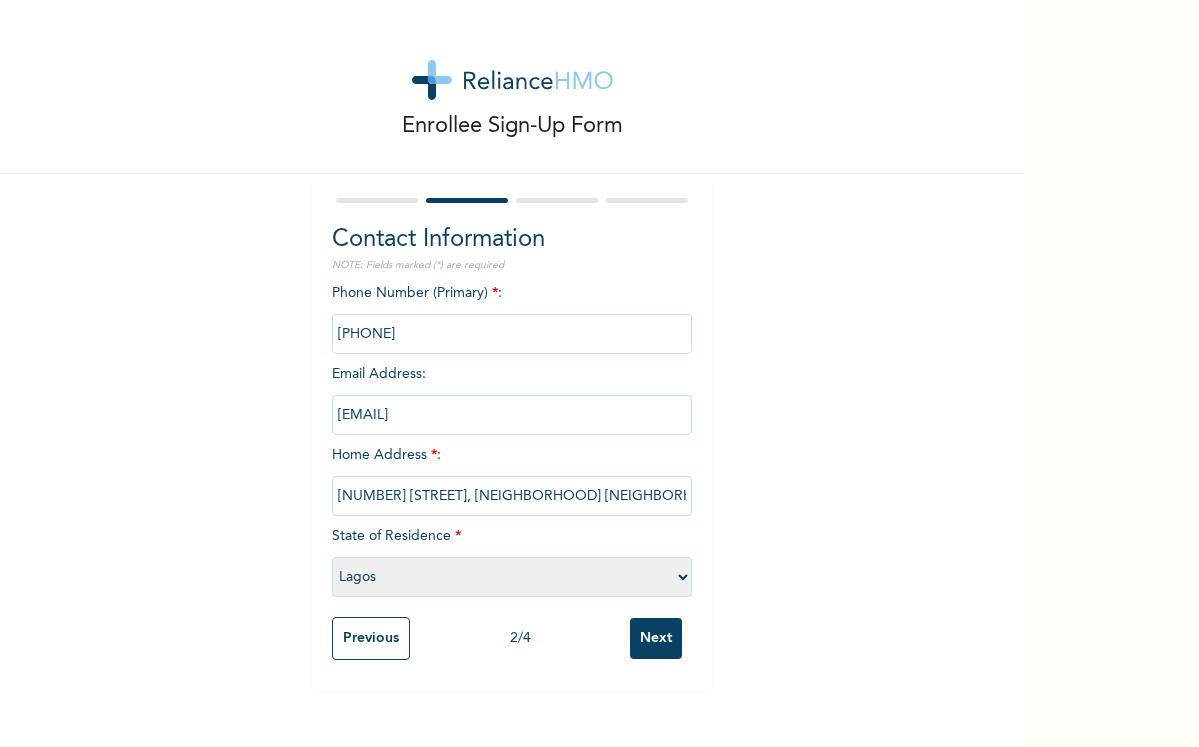 click at bounding box center (512, 334) 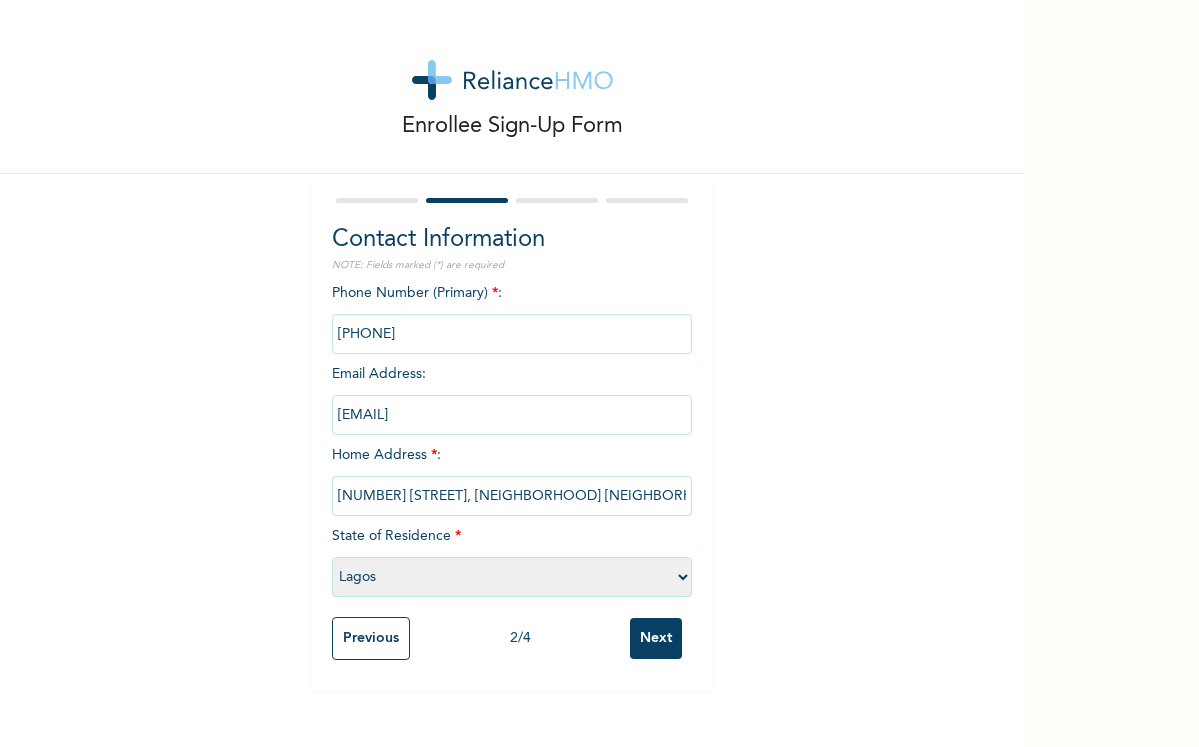 click on "Next" at bounding box center [656, 638] 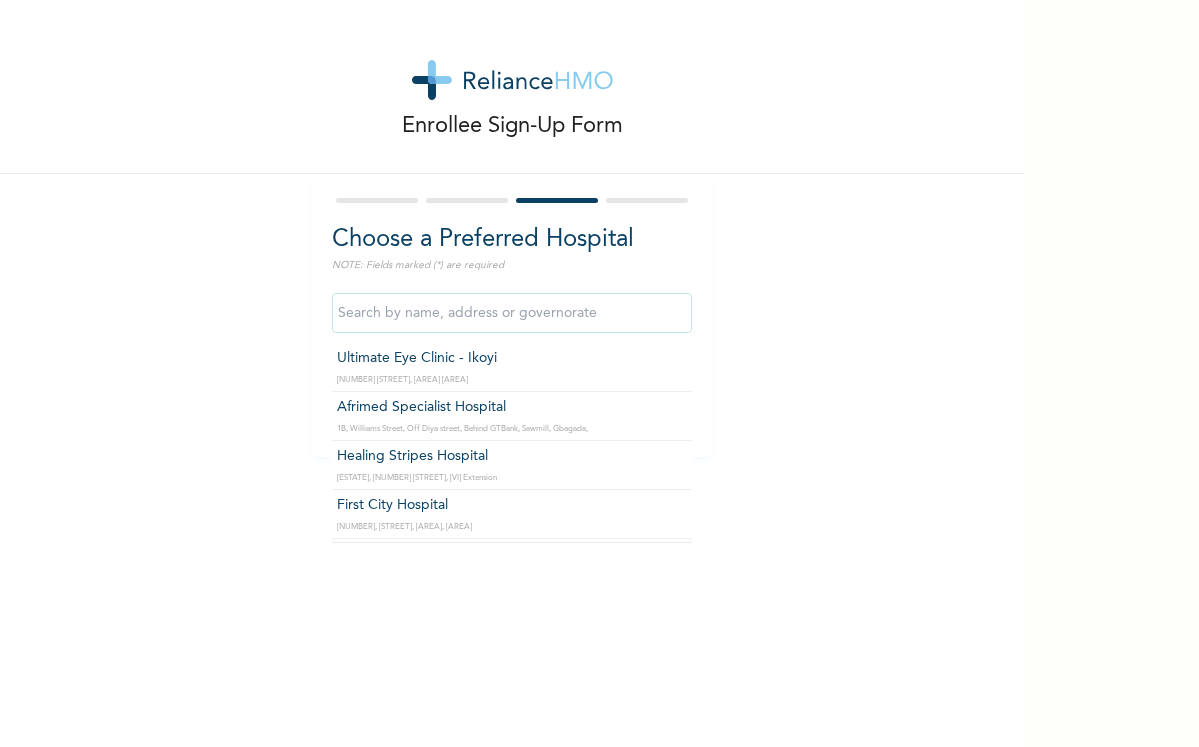 click at bounding box center (512, 313) 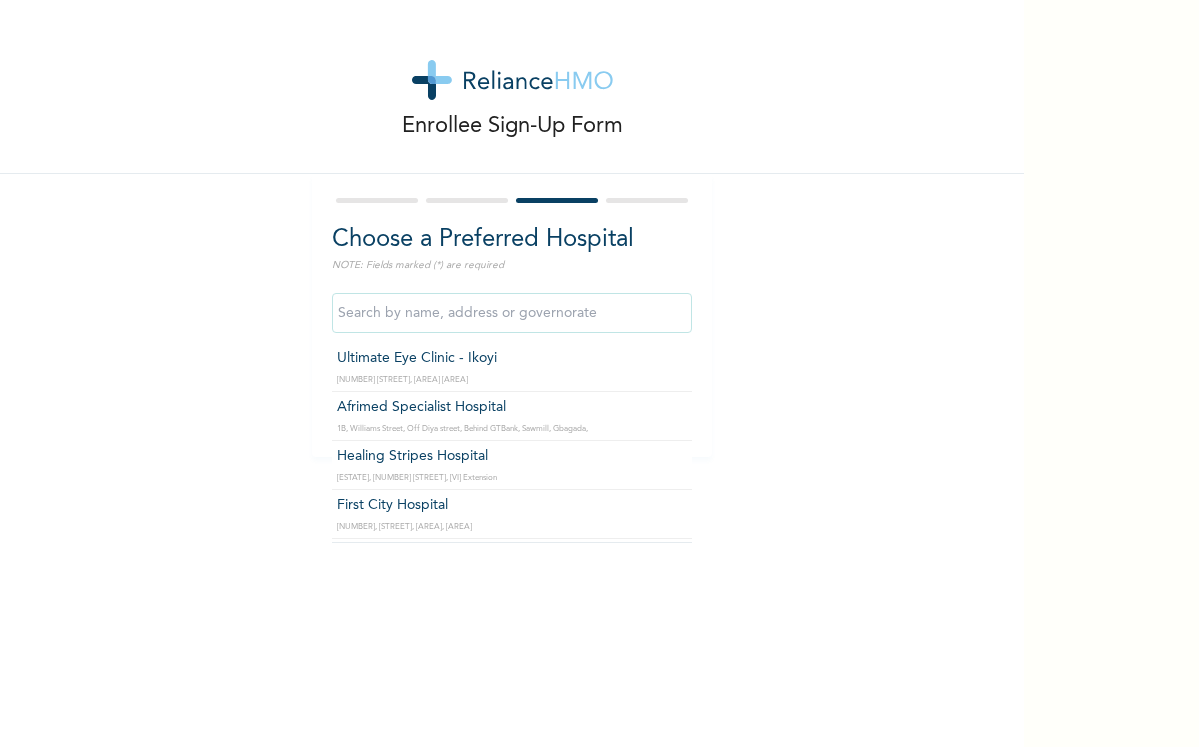 click at bounding box center (512, 313) 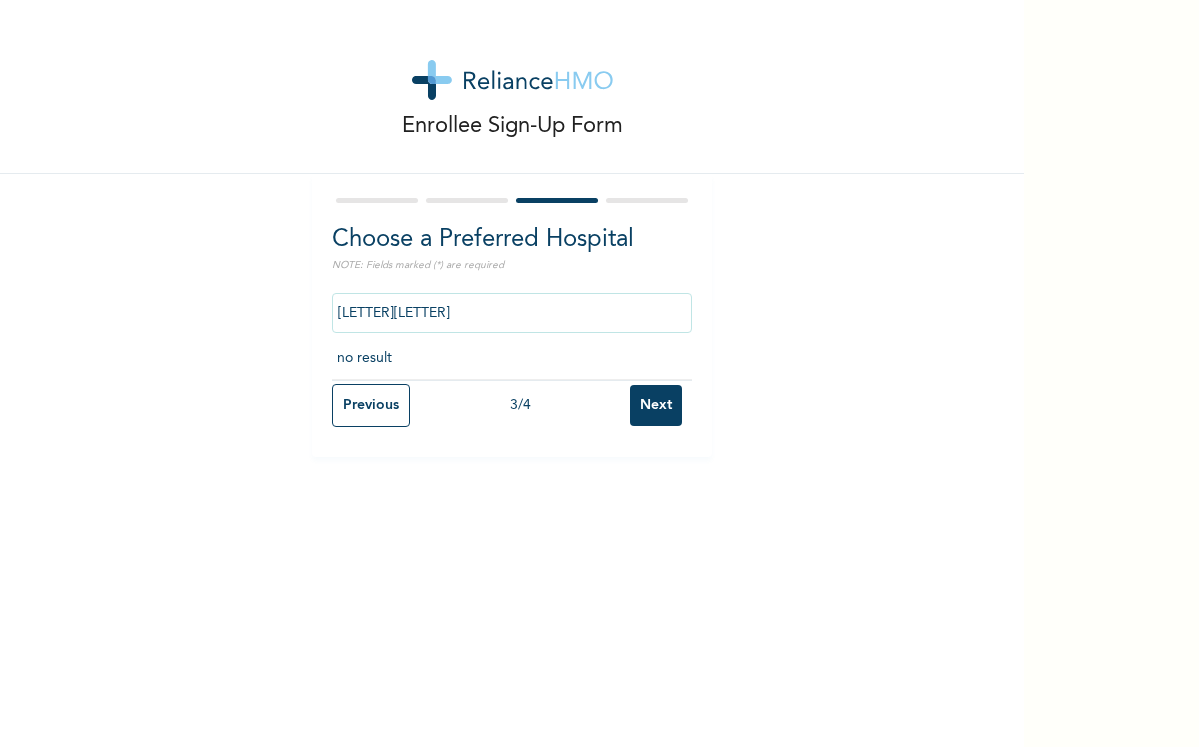 type on "r" 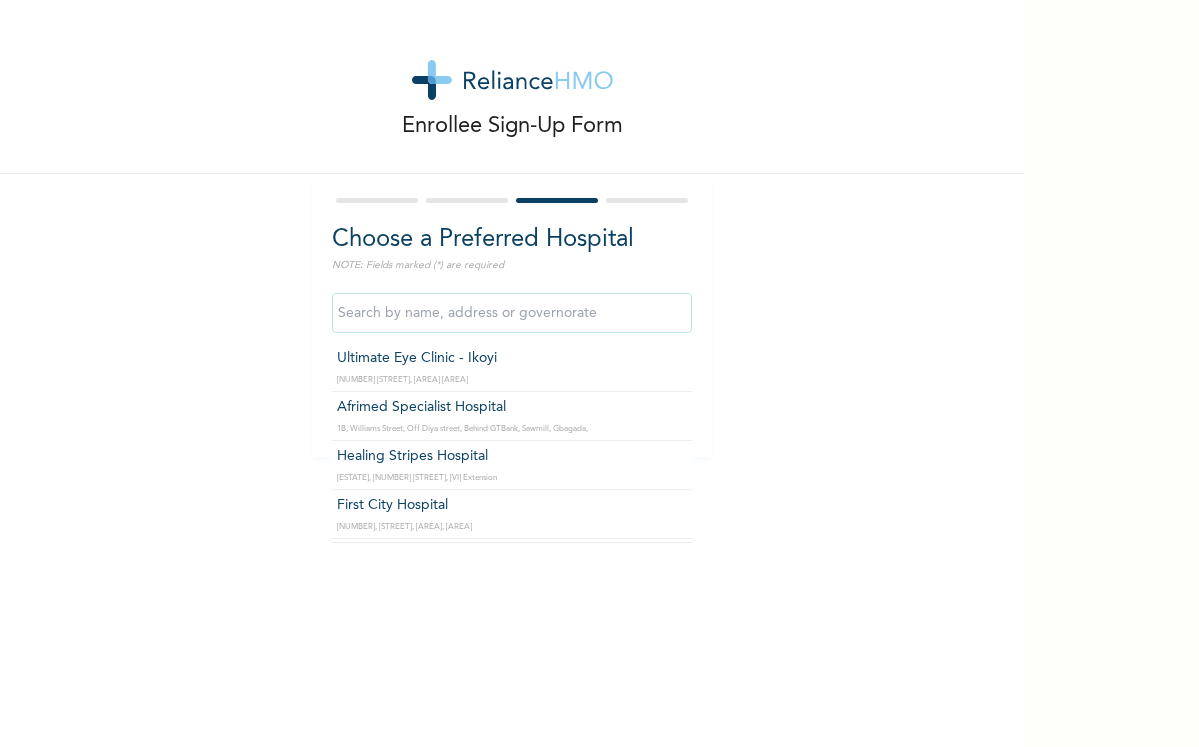 type on "Afrimed Specialist Hospital" 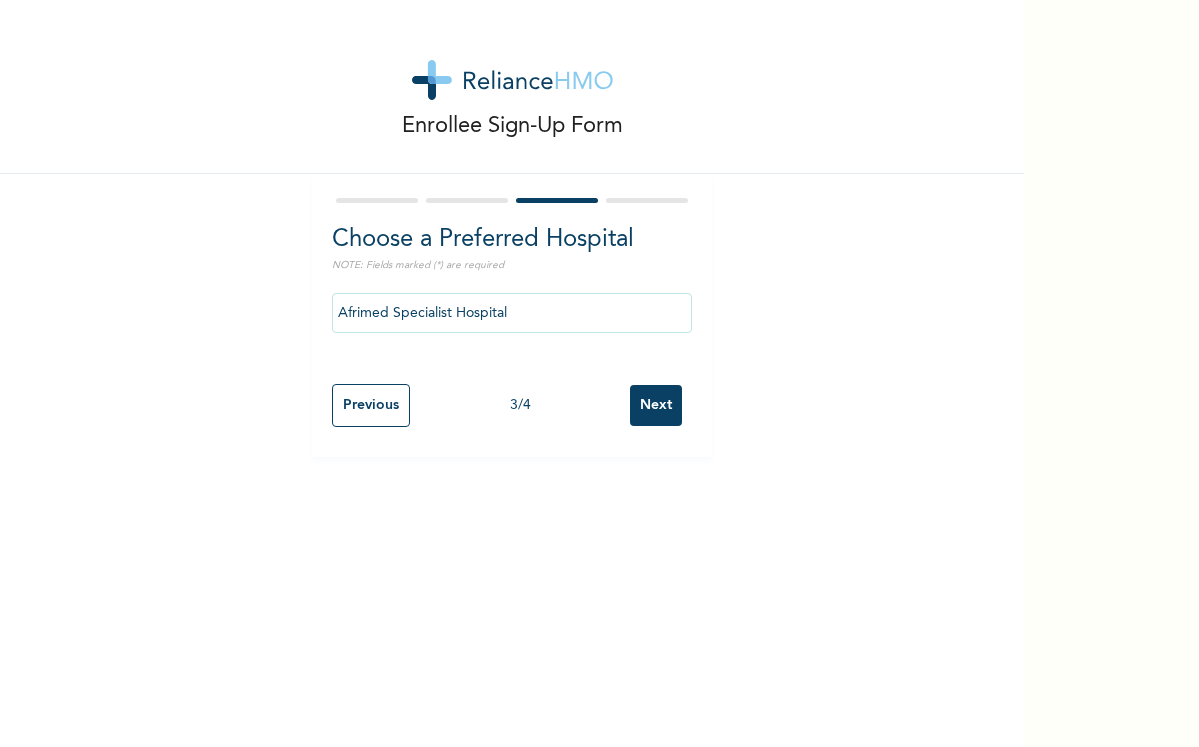 click on "Previous" at bounding box center [371, 405] 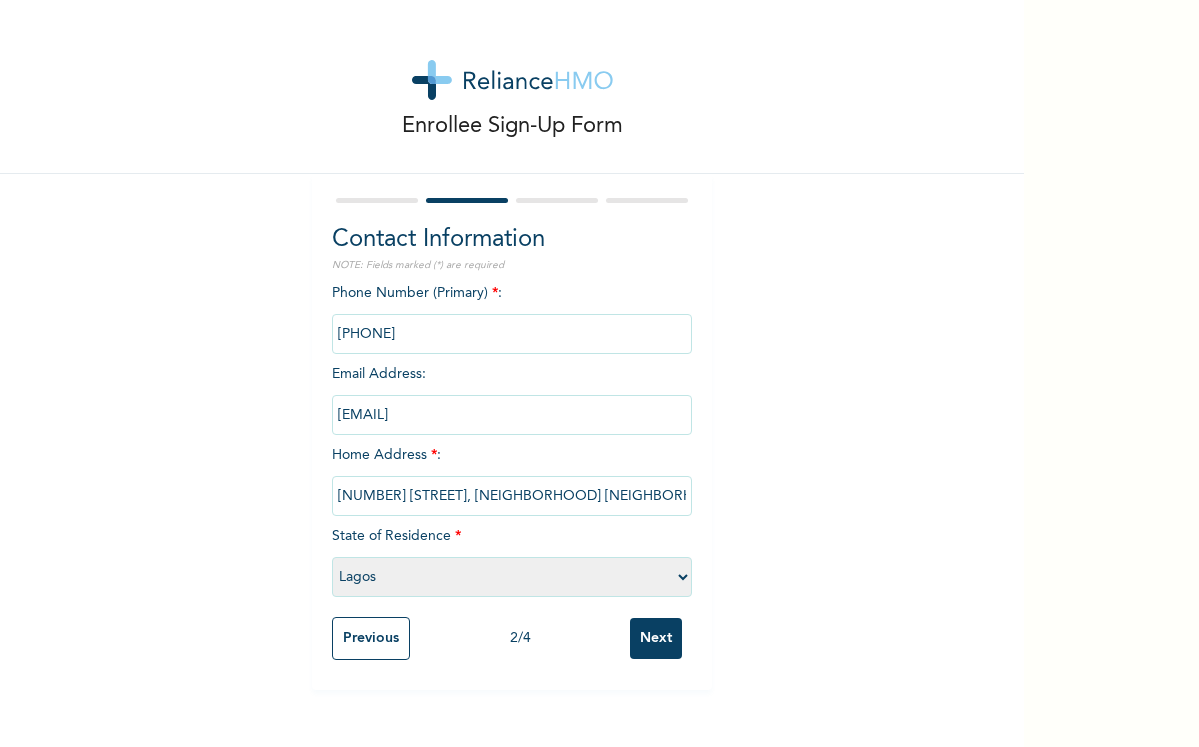 click on "[NUMBER] [STREET], [NEIGHBORHOOD] [NEIGHBORHOOD]" at bounding box center [512, 496] 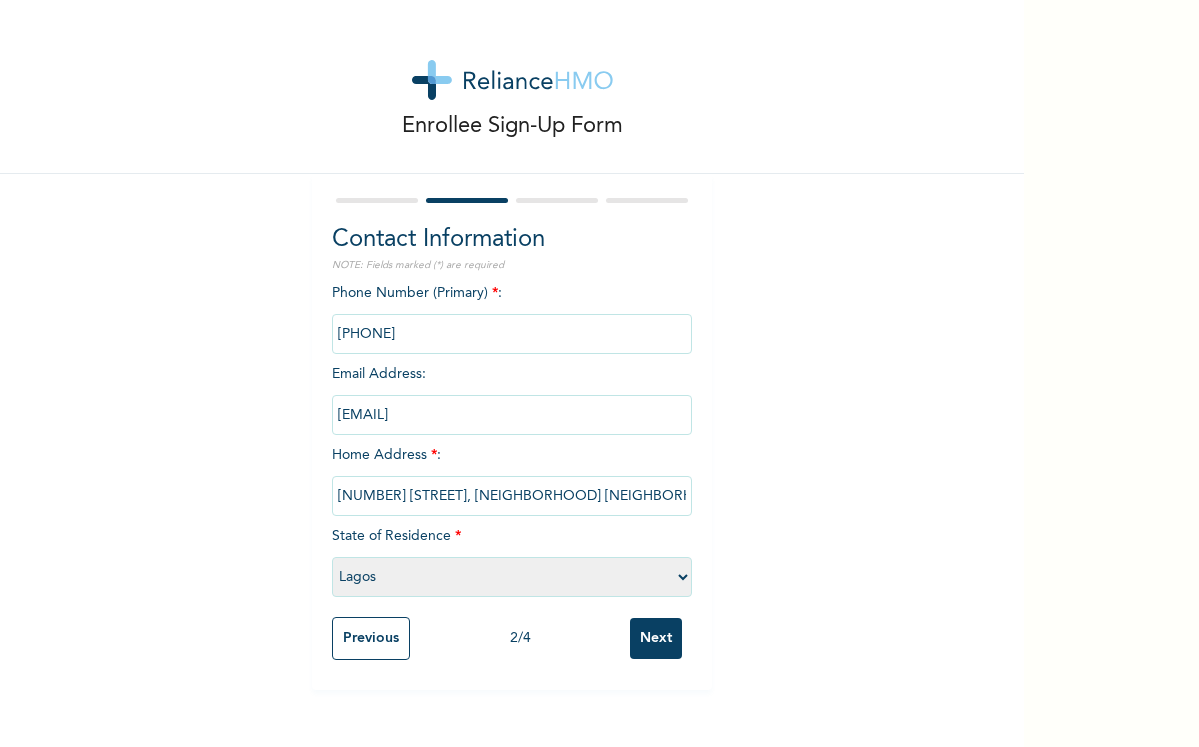 click on "Please select a State Abia Abuja (FCT) Adamawa Akwa Ibom Anambra Bauchi Bayelsa Benue Borno Cross River Delta Ebonyi Edo Ekiti Enugu Gombe Imo Jigawa Kaduna Kano Katsina Kebbi Kogi Kwara Lagos Nasarawa Niger Ogun Ondo Osun Oyo Plateau Rivers Sokoto Taraba Yobe Zamfara" at bounding box center (512, 577) 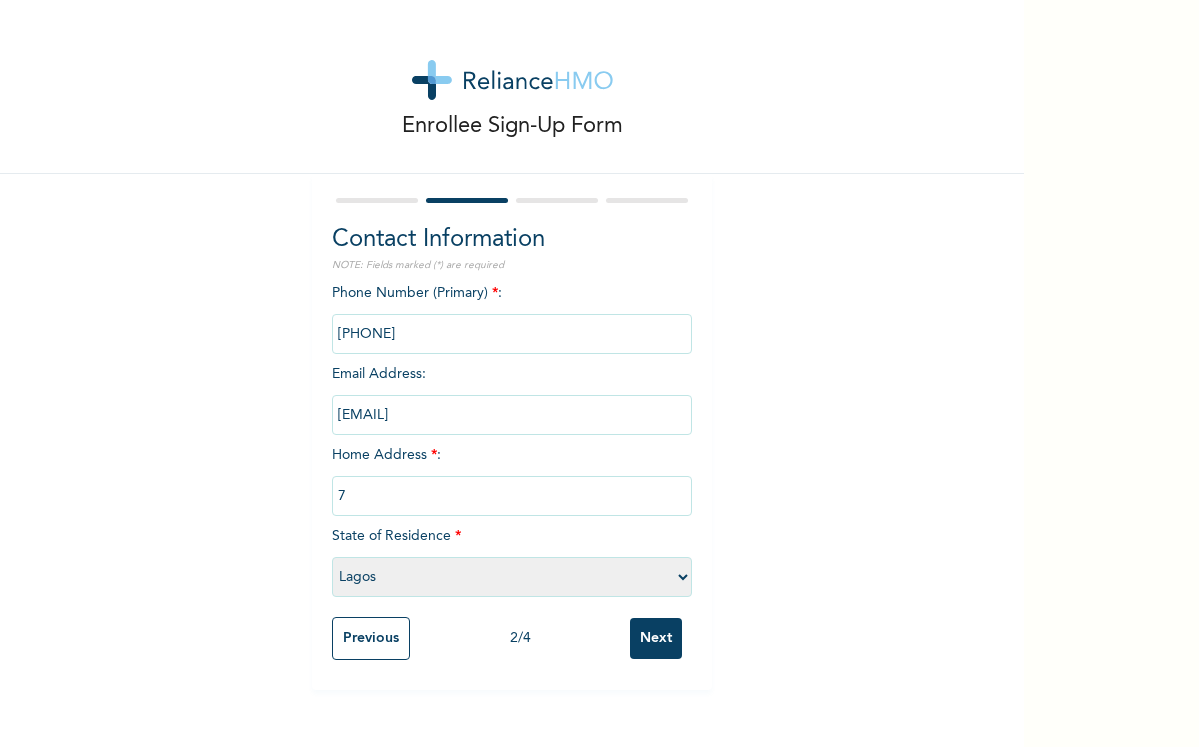 type on "7" 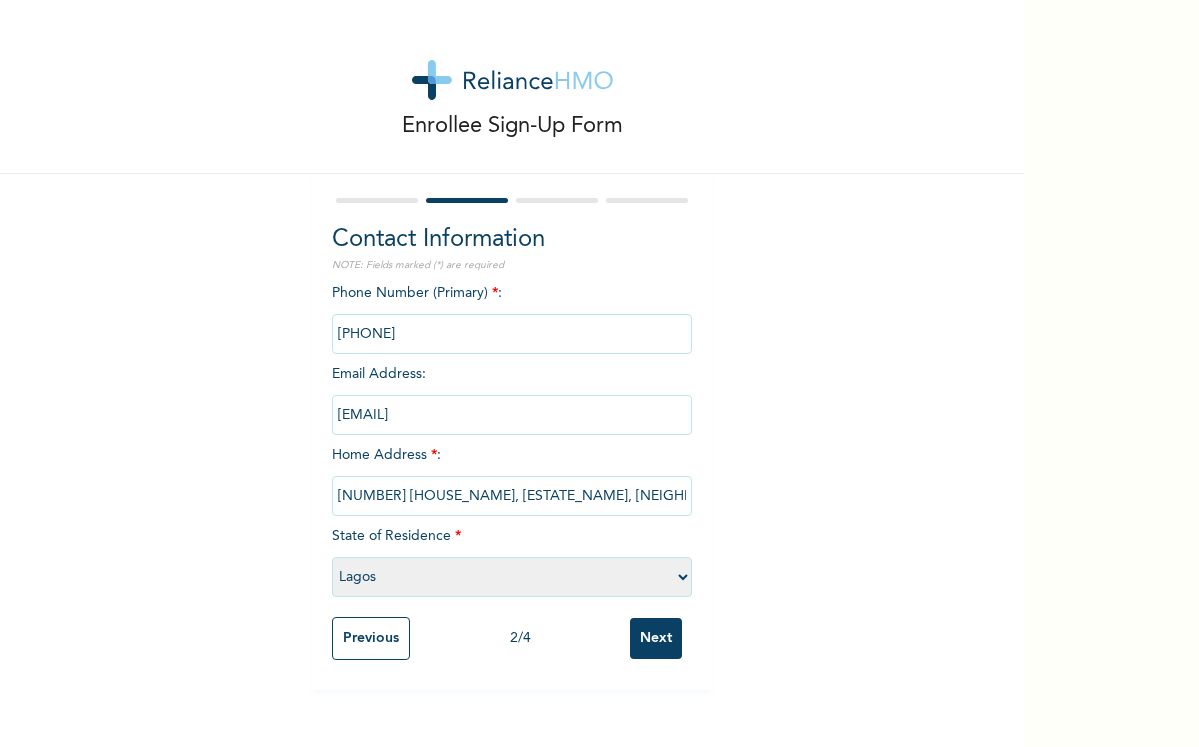 type on "[NUMBER] [NOUN], [CITY] [CITY], [CITY] [CITY]" 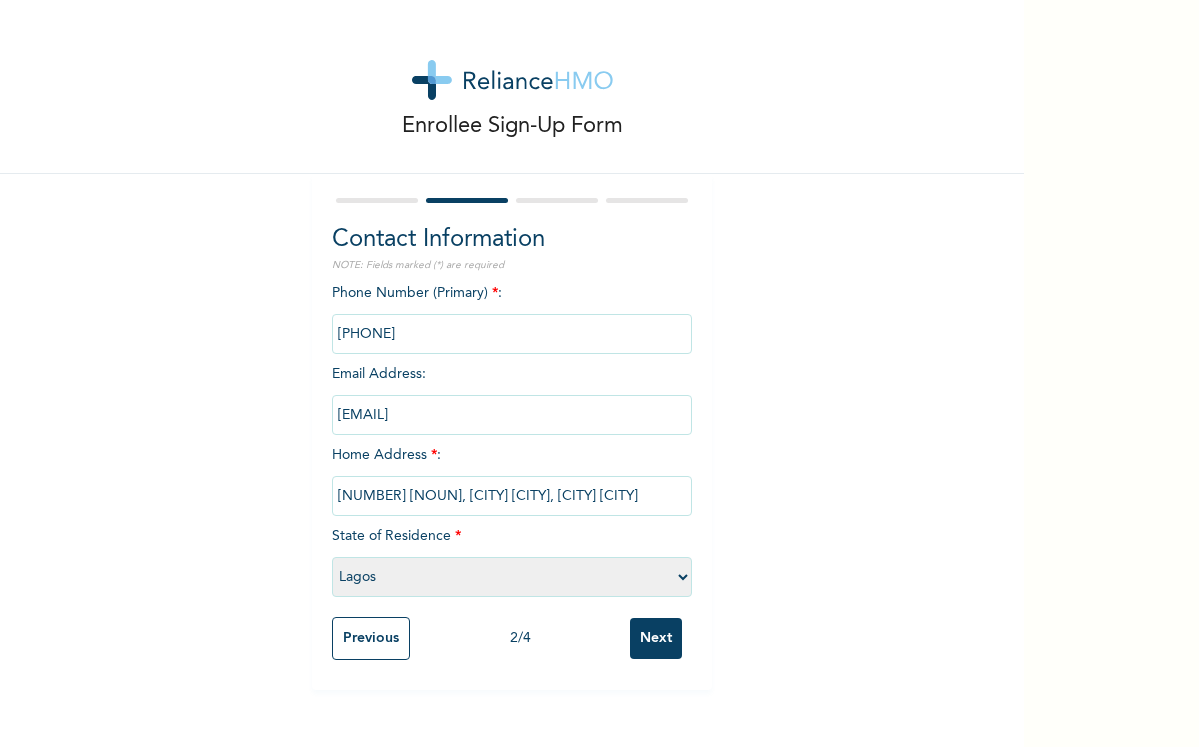 click on "Next" at bounding box center (656, 638) 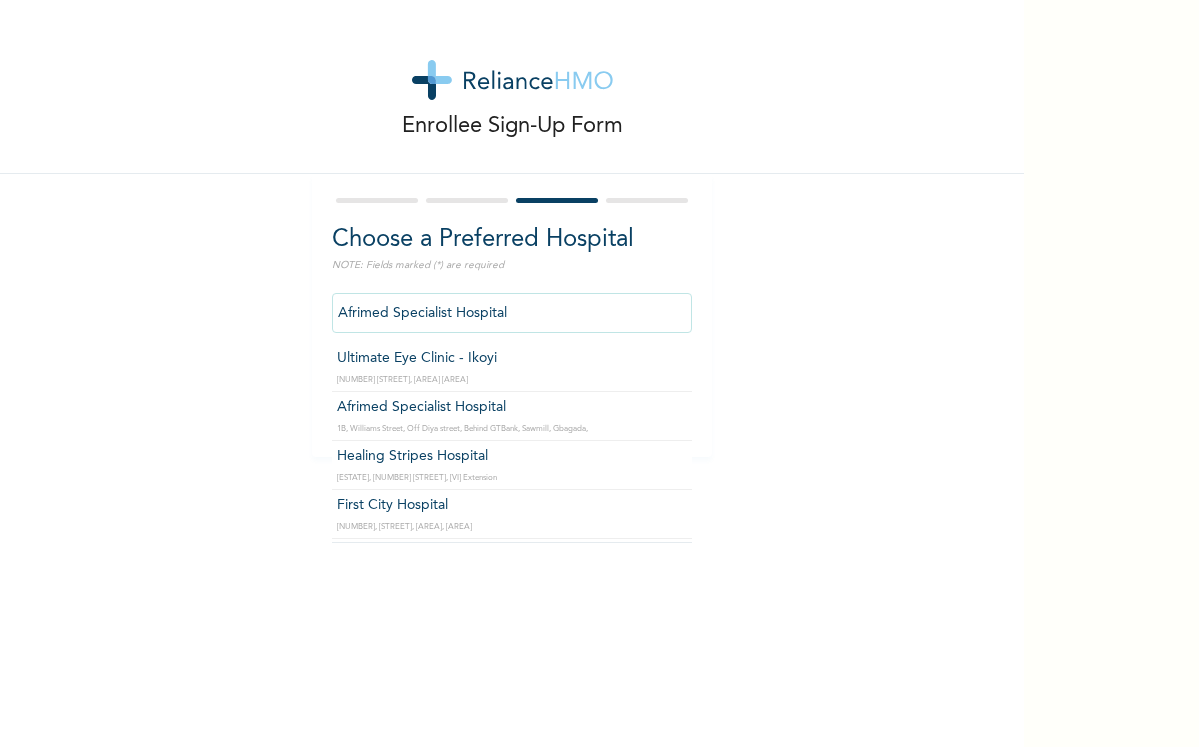 click on "Afrimed Specialist Hospital" at bounding box center [512, 313] 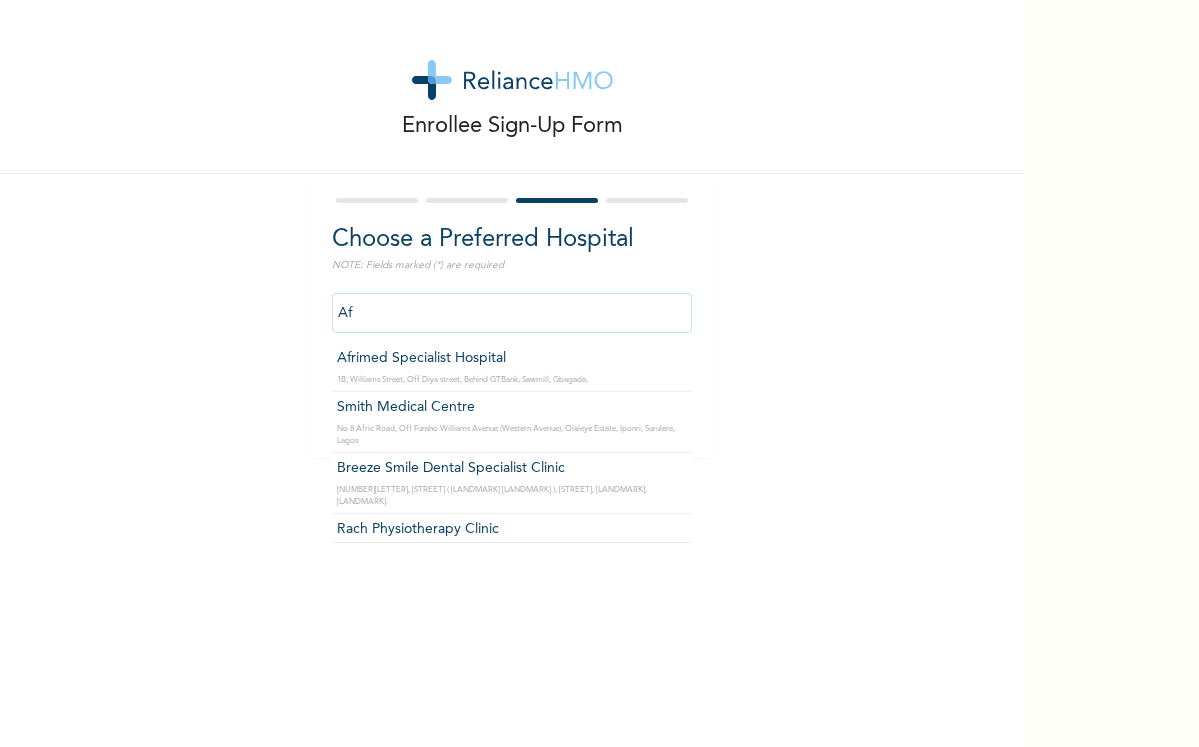 type on "A" 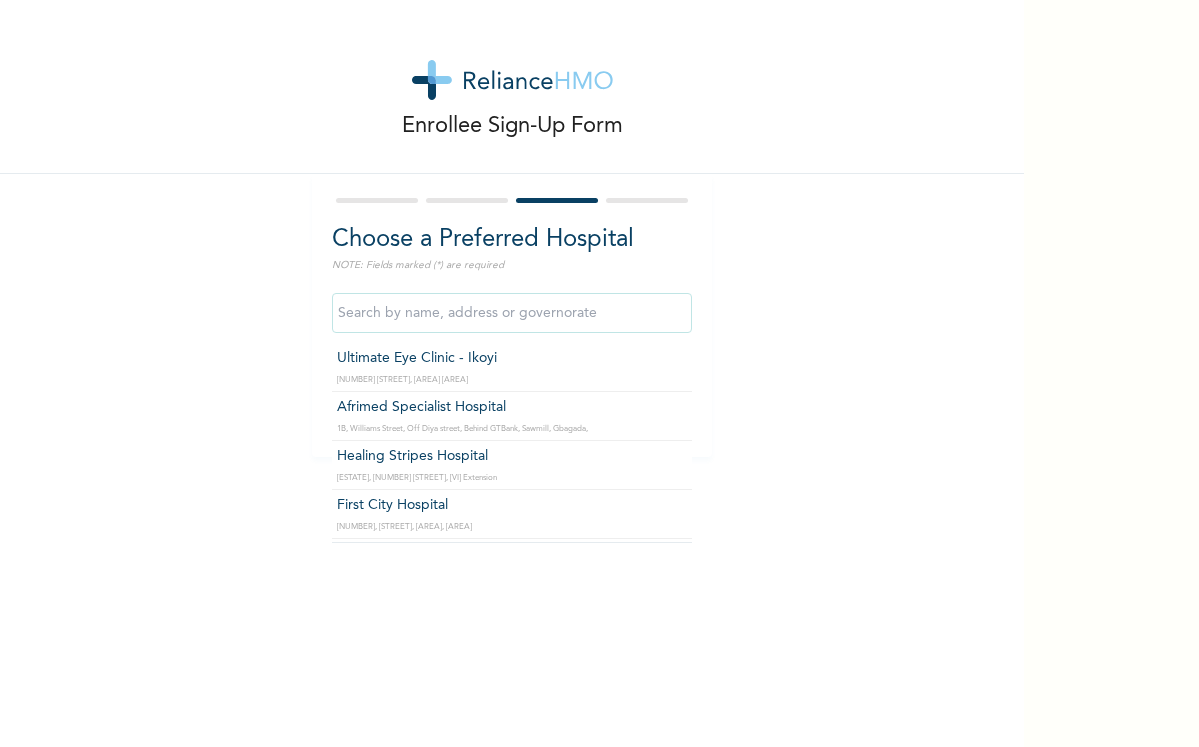 type 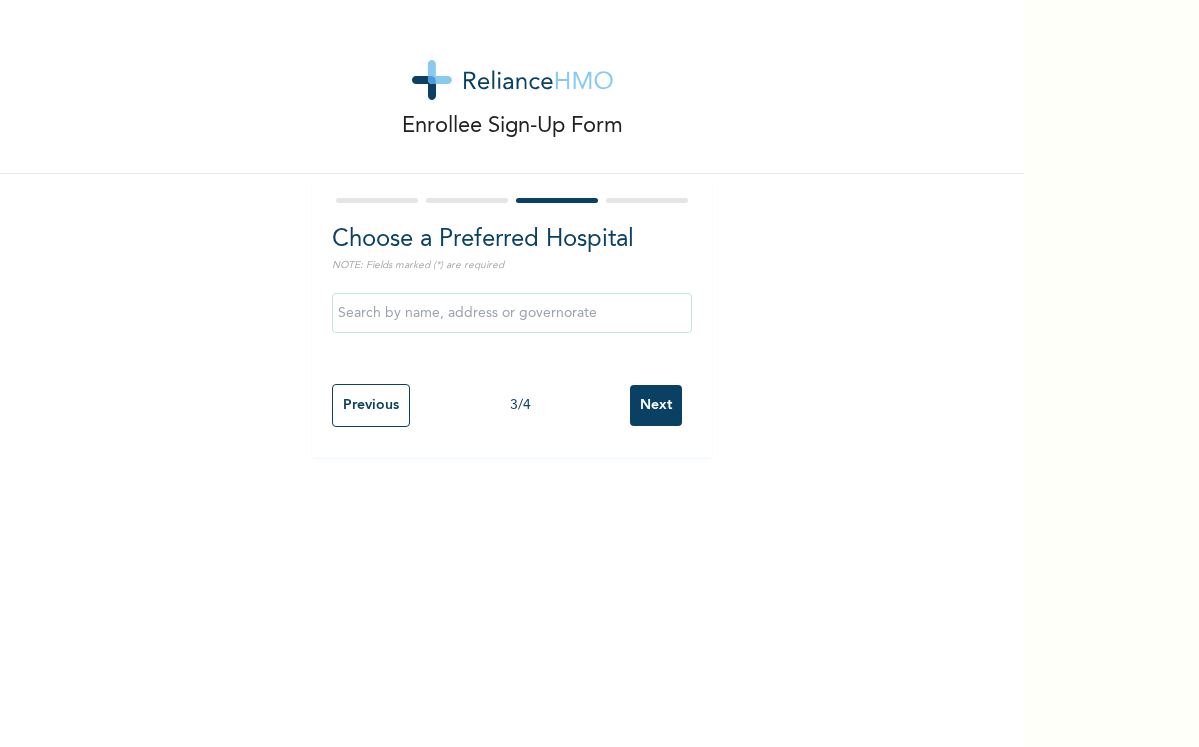 click on "Previous" at bounding box center (371, 405) 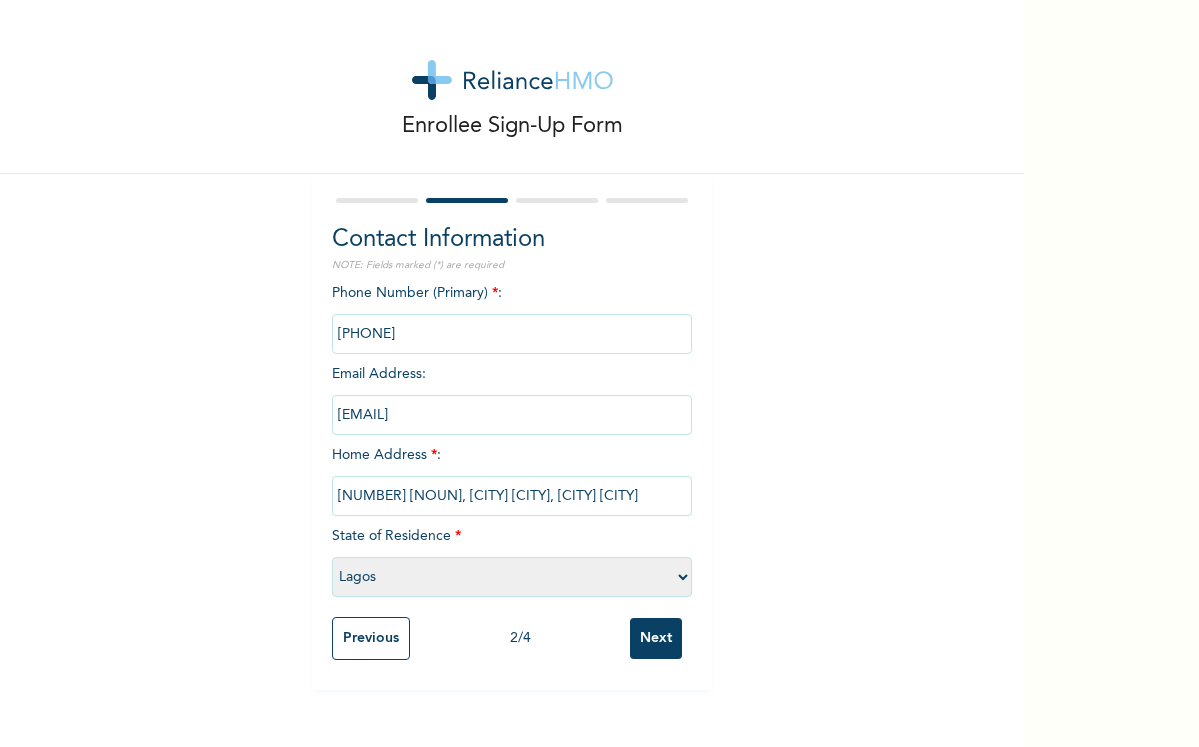 drag, startPoint x: 338, startPoint y: 498, endPoint x: 649, endPoint y: 512, distance: 311.31494 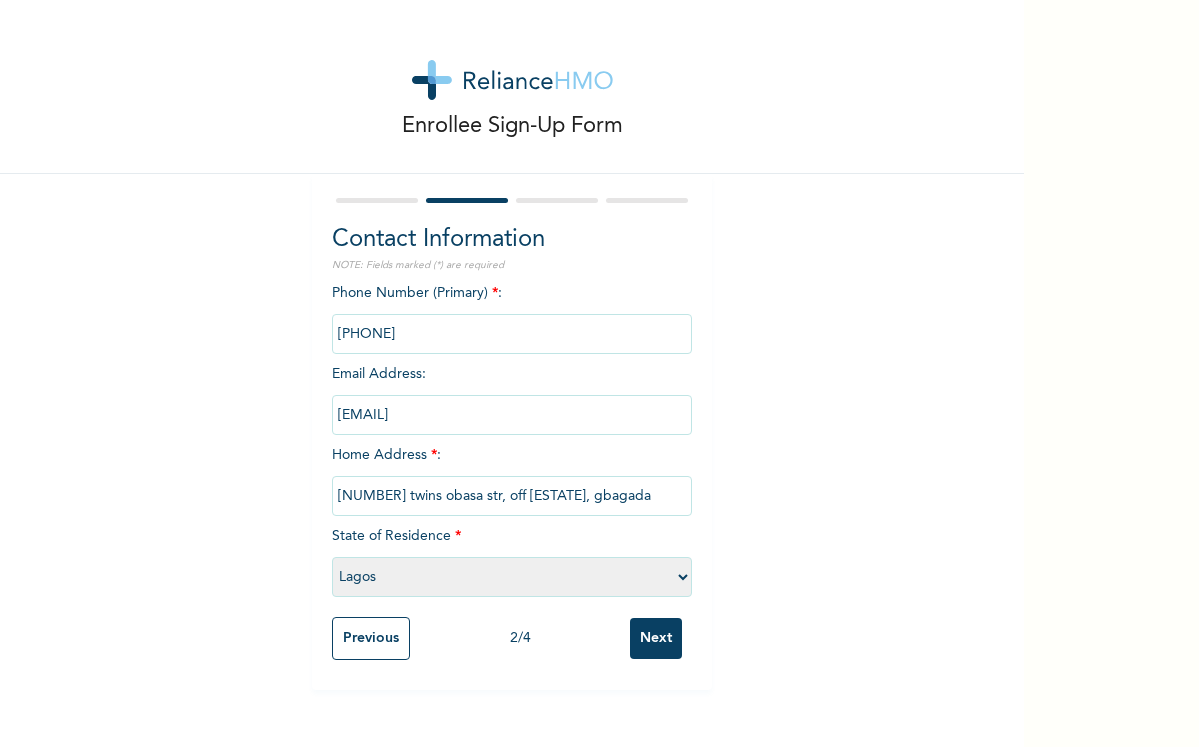 type on "[NUMBER] [NAME] str, off [AREA] estate, [AREA]" 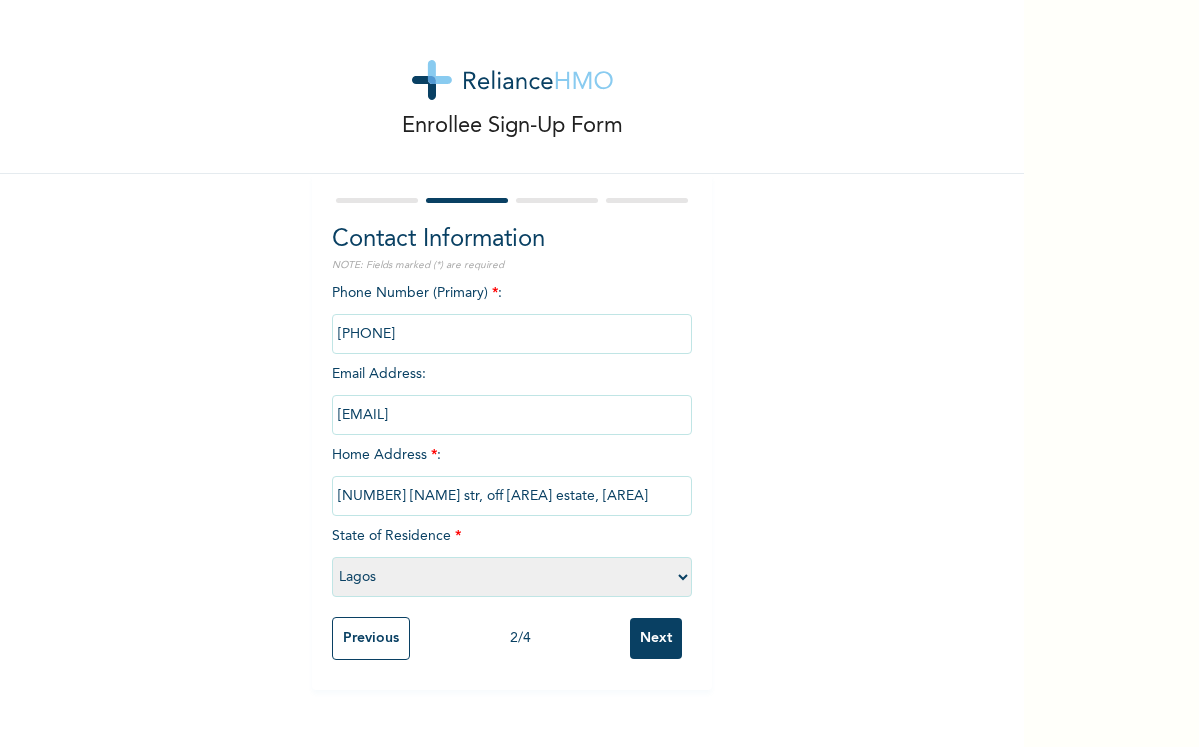 click on "Next" at bounding box center [656, 638] 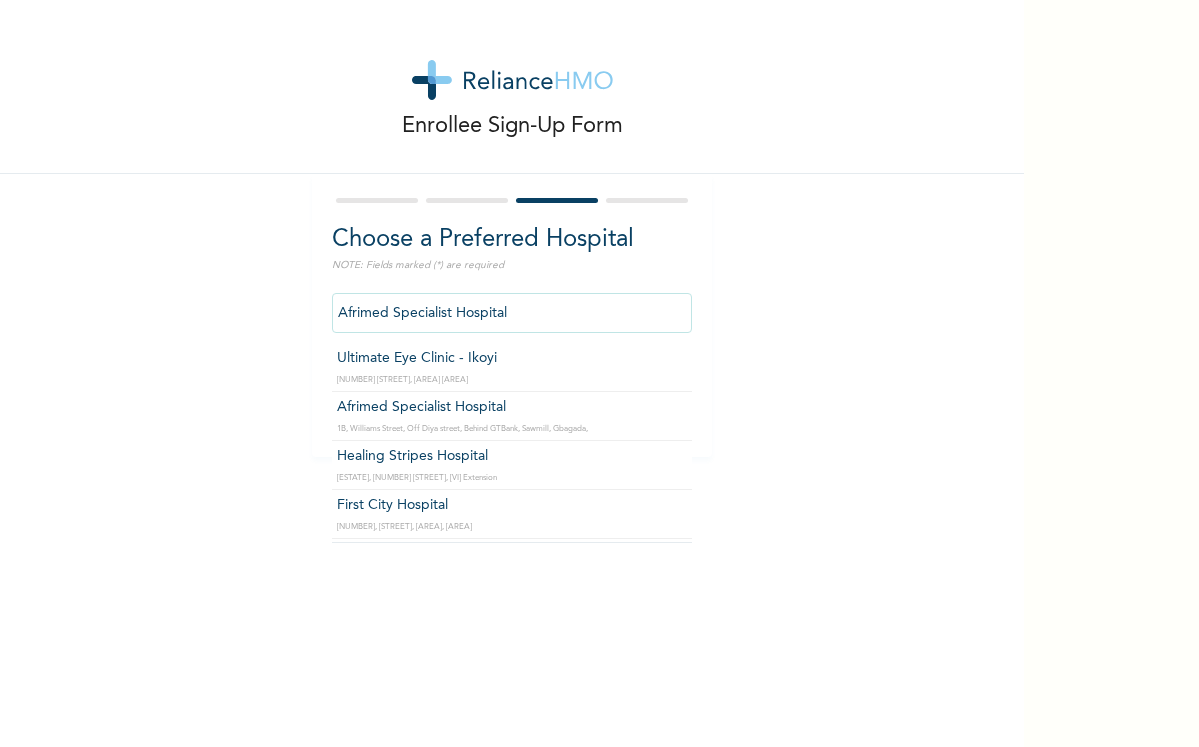 click on "Afrimed Specialist Hospital" at bounding box center [512, 313] 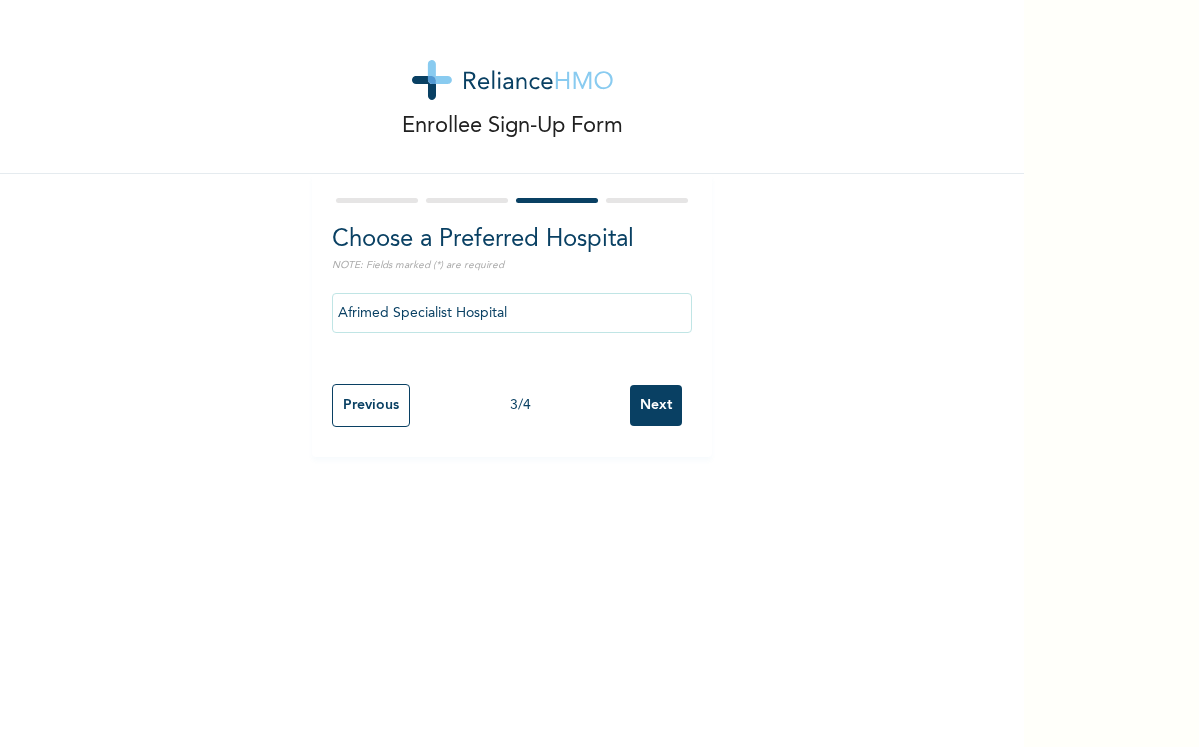 click on "Next" at bounding box center (656, 405) 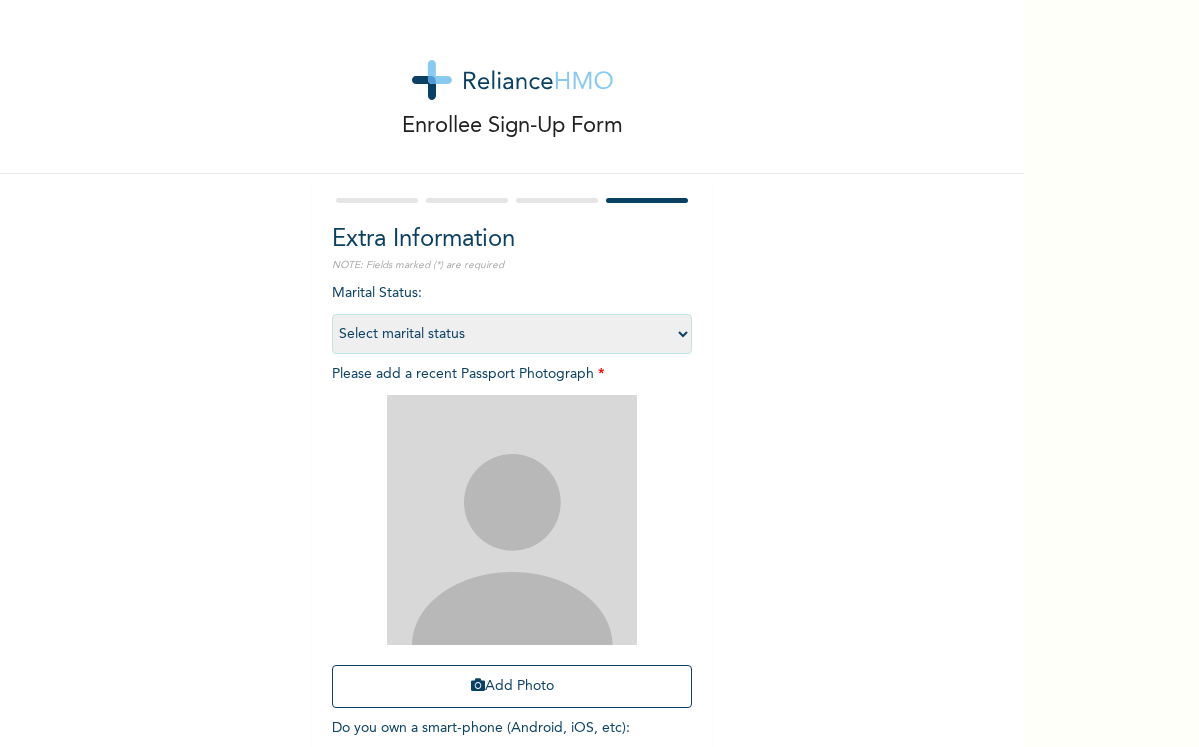 click on "Select marital status Single Married Divorced Widow/Widower" at bounding box center [512, 334] 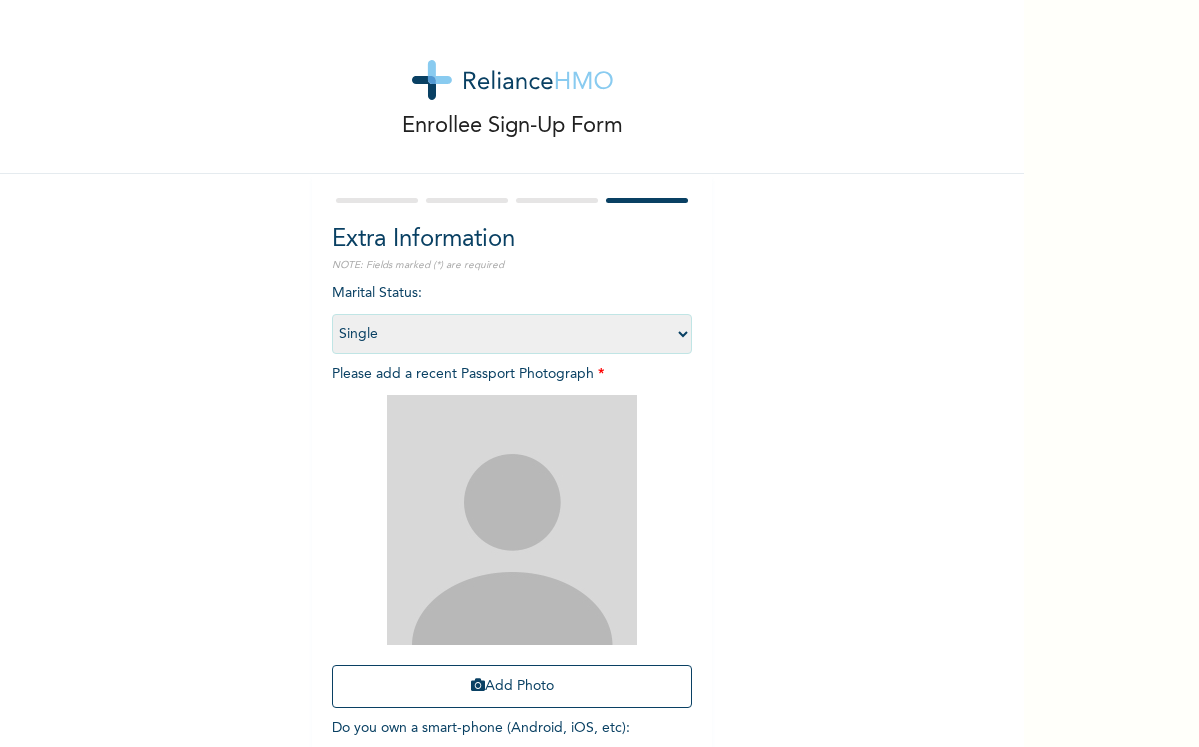 click on "Enrollee Sign-Up Form Extra Information NOTE: Fields marked (*) are required Marital Status : Select marital status Single Married Divorced Widow/Widower Please add a recent Passport Photograph   *  Add Photo Do you own a smart-phone (Android, iOS, etc) :      Yes        No Previous 4  / 4 Submit" at bounding box center [512, 430] 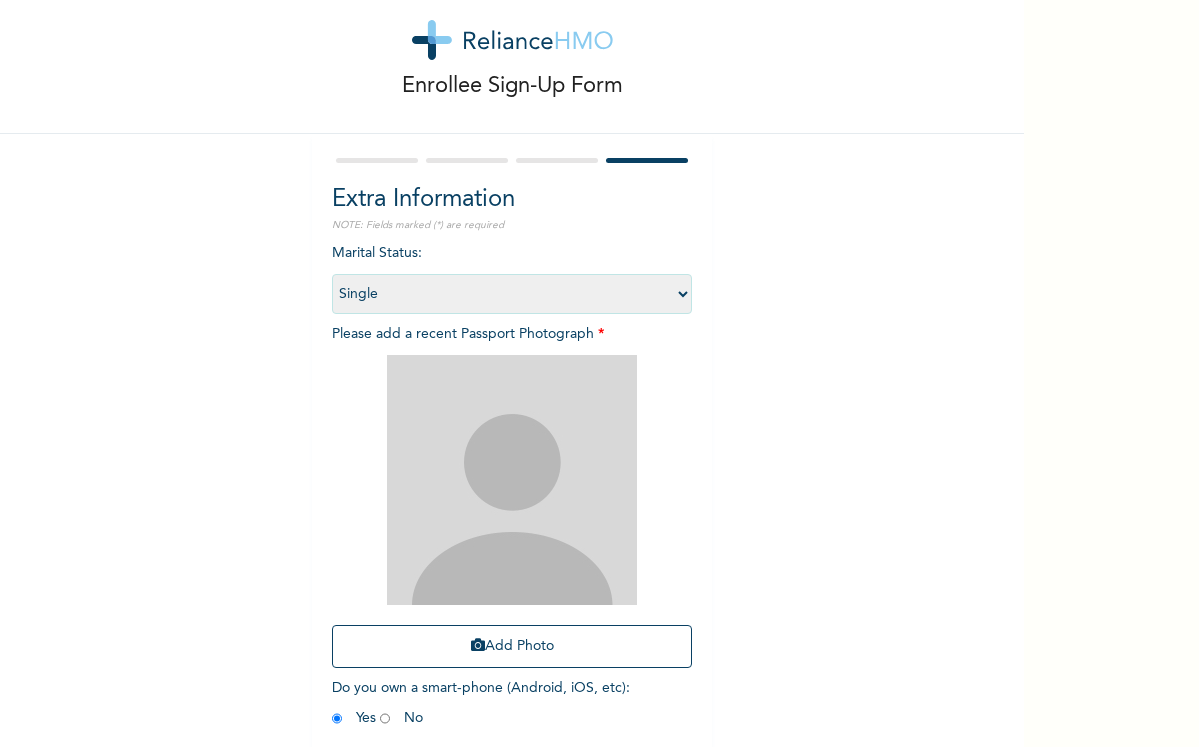 scroll, scrollTop: 80, scrollLeft: 0, axis: vertical 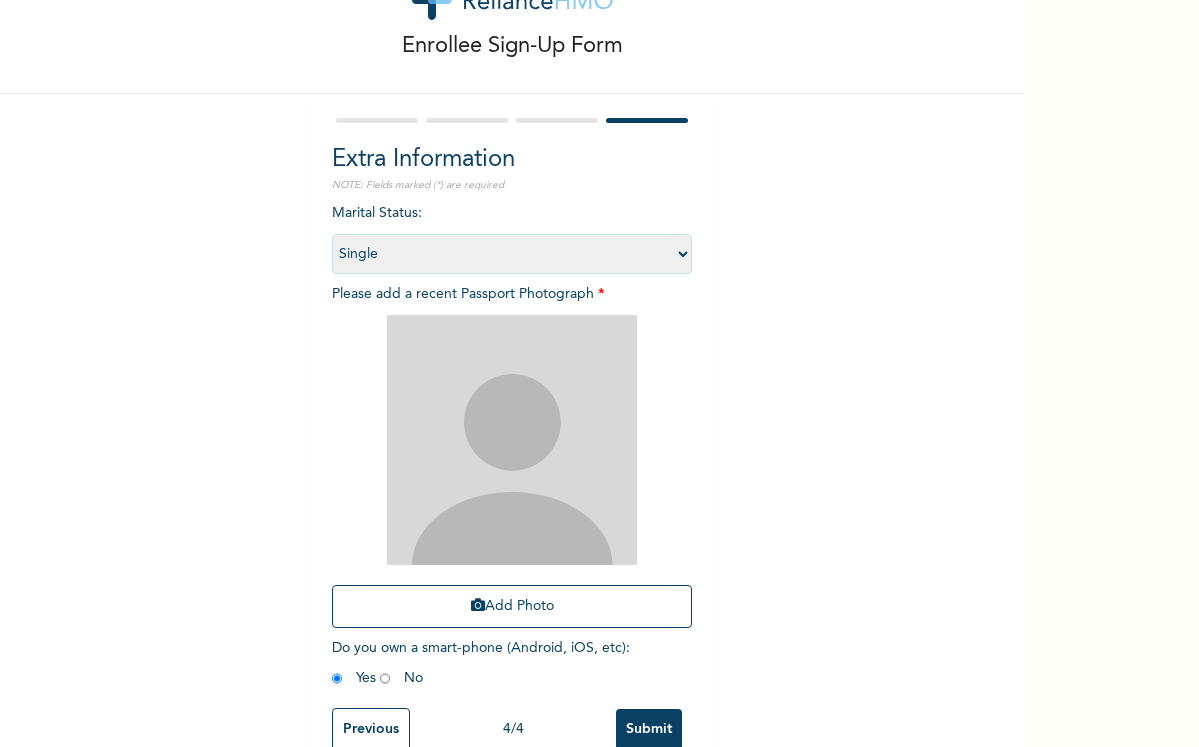 click at bounding box center [512, 440] 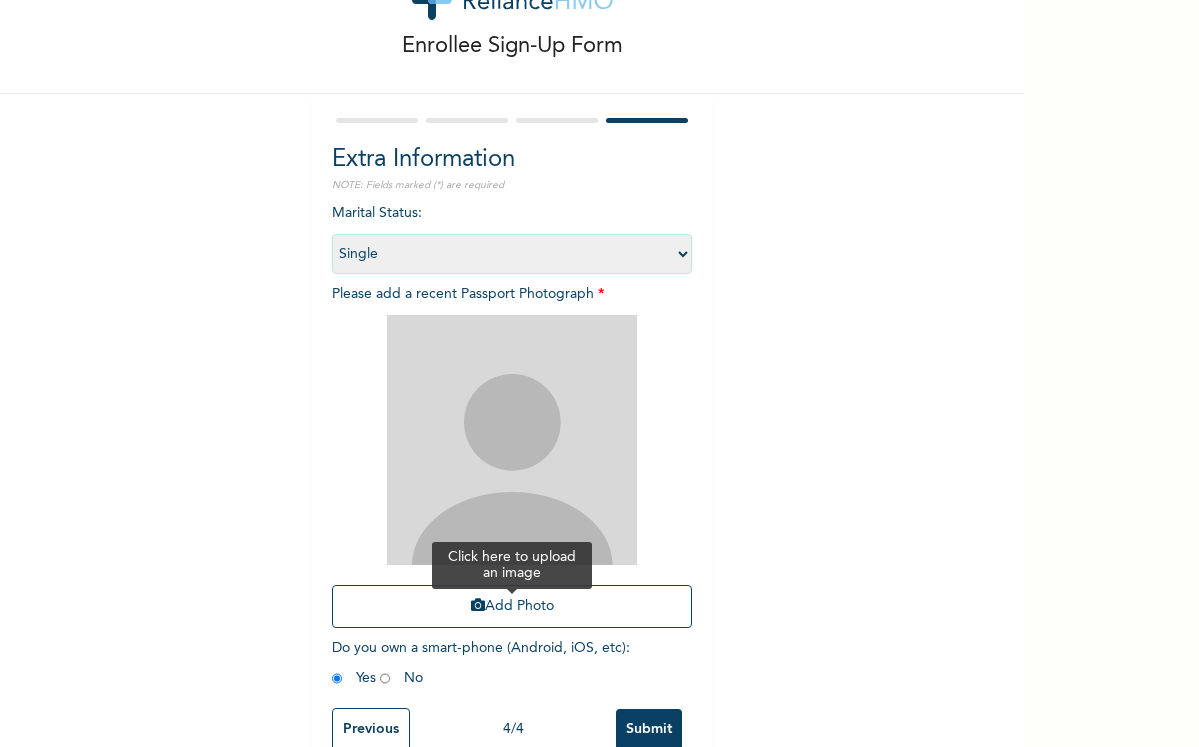 click on "Add Photo" at bounding box center [512, 606] 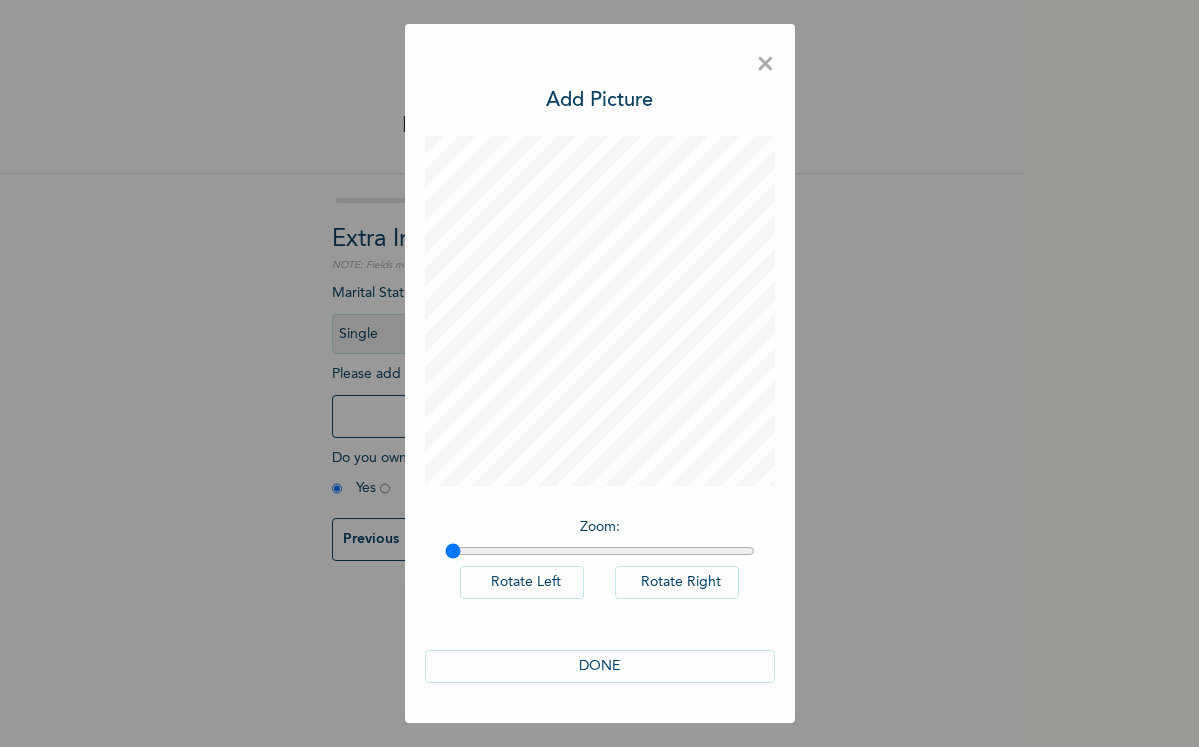 scroll, scrollTop: 0, scrollLeft: 0, axis: both 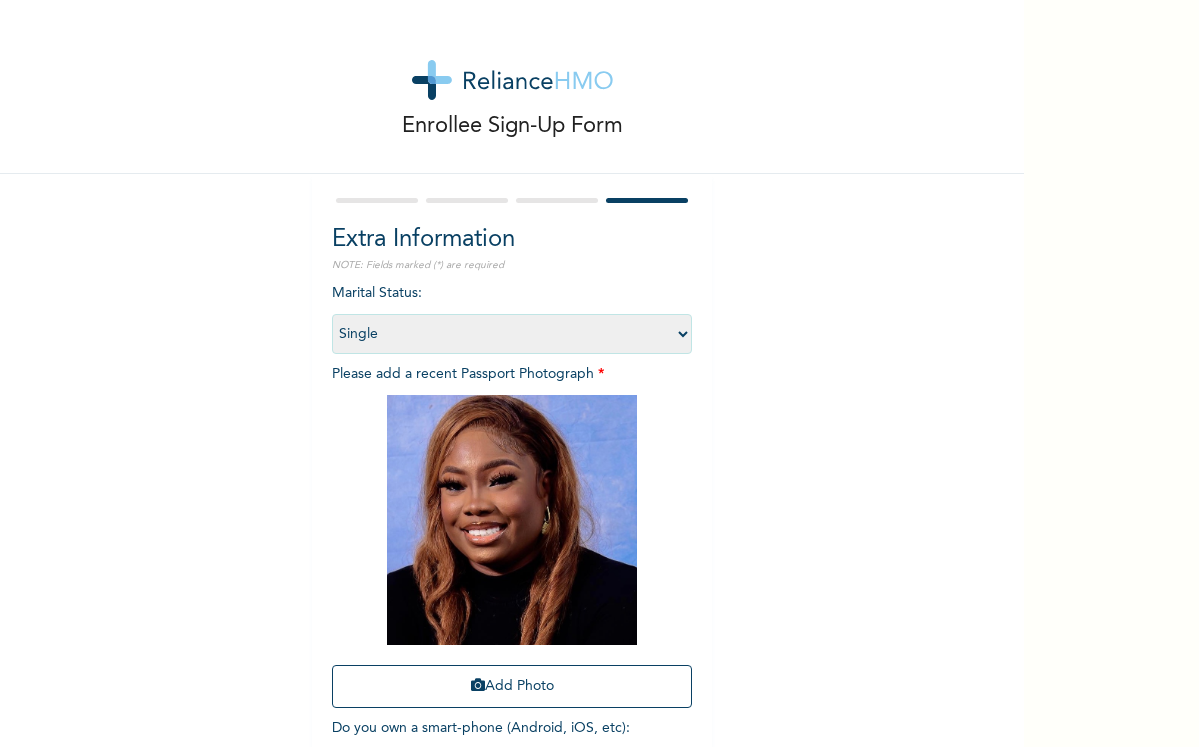 click on "Enrollee Sign-Up Form Extra Information NOTE: Fields marked (*) are required Marital Status : Select marital status Single Married Divorced Widow/Widower Please add a recent Passport Photograph   *  Add Photo Do you own a smart-phone (Android, iOS, etc) :      Yes        No Previous 4  / 4 Submit" at bounding box center (512, 430) 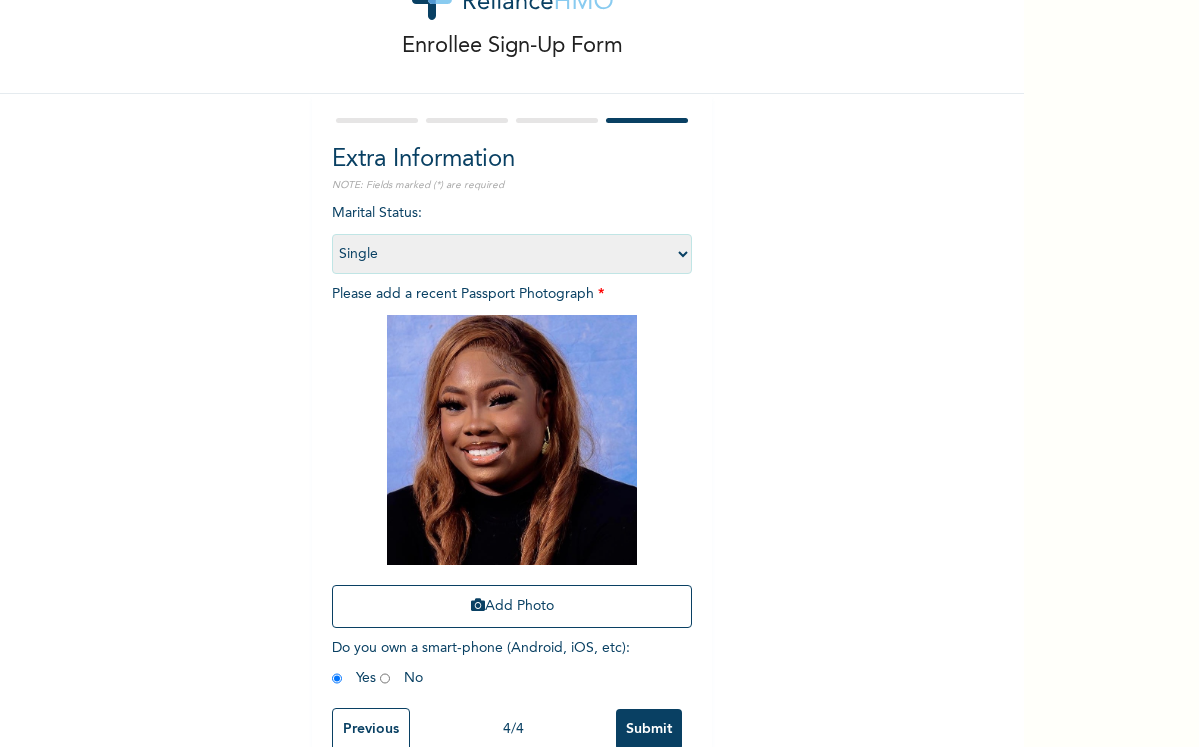 scroll, scrollTop: 114, scrollLeft: 0, axis: vertical 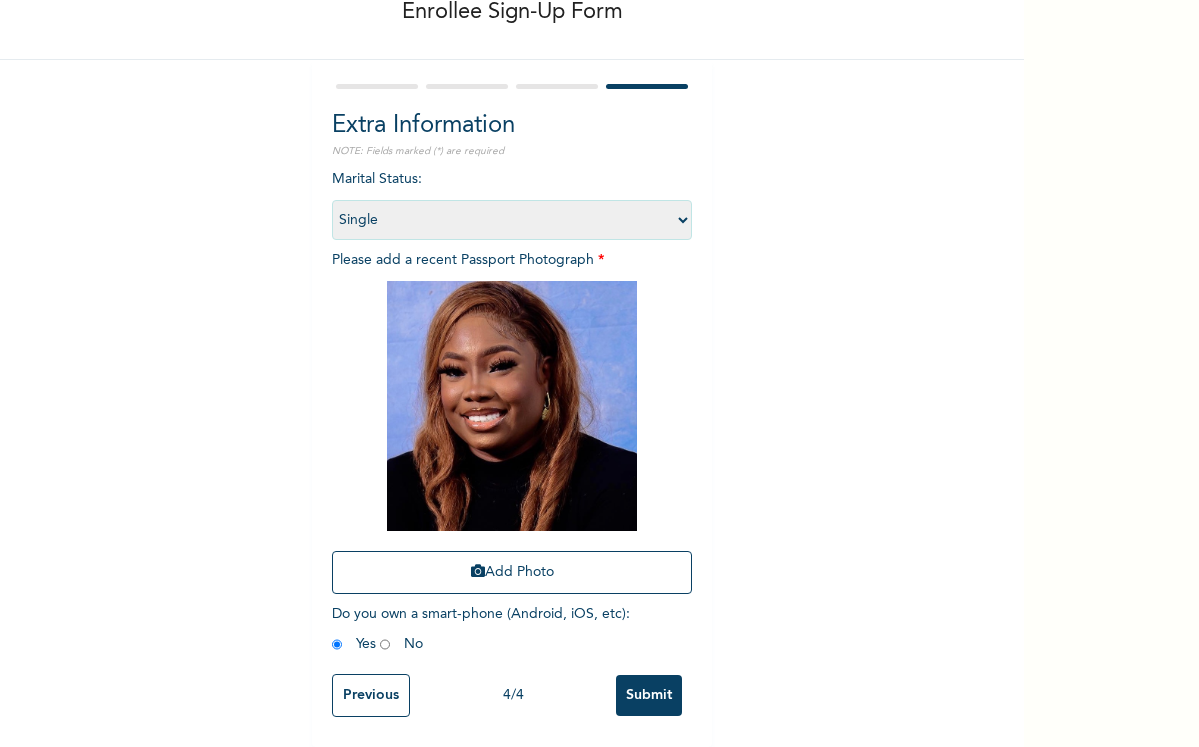 click on "Submit" at bounding box center [649, 695] 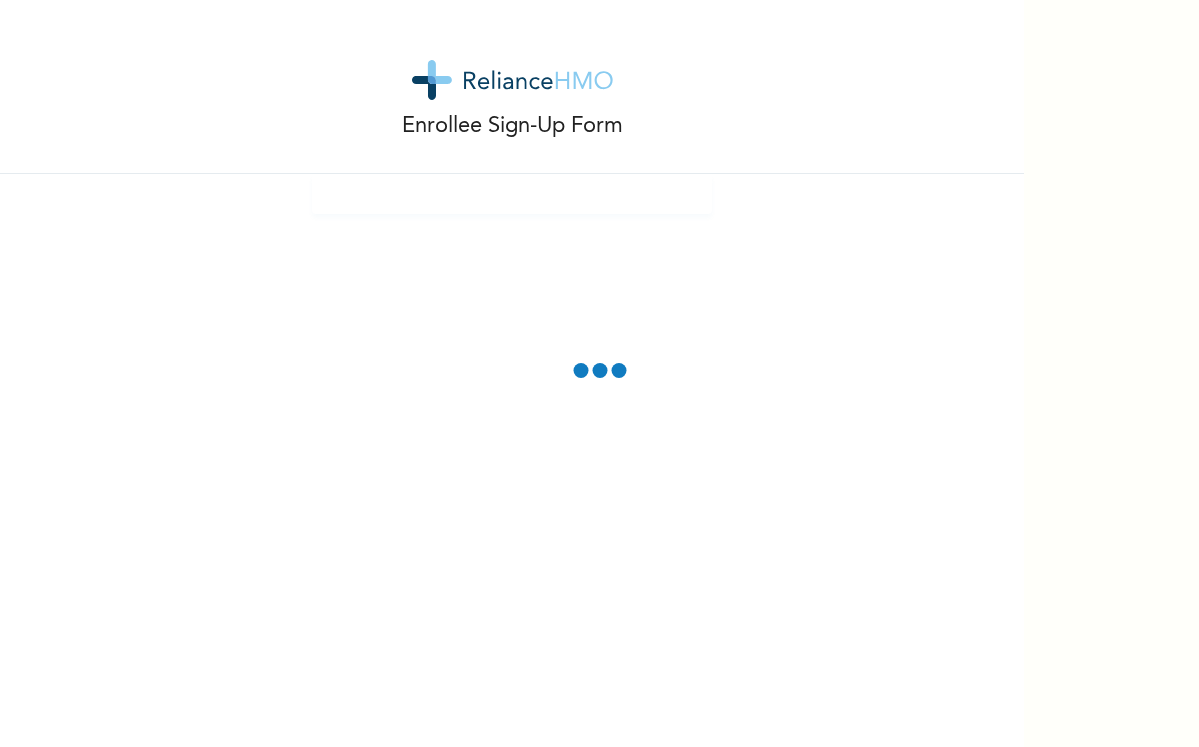 scroll, scrollTop: 0, scrollLeft: 0, axis: both 